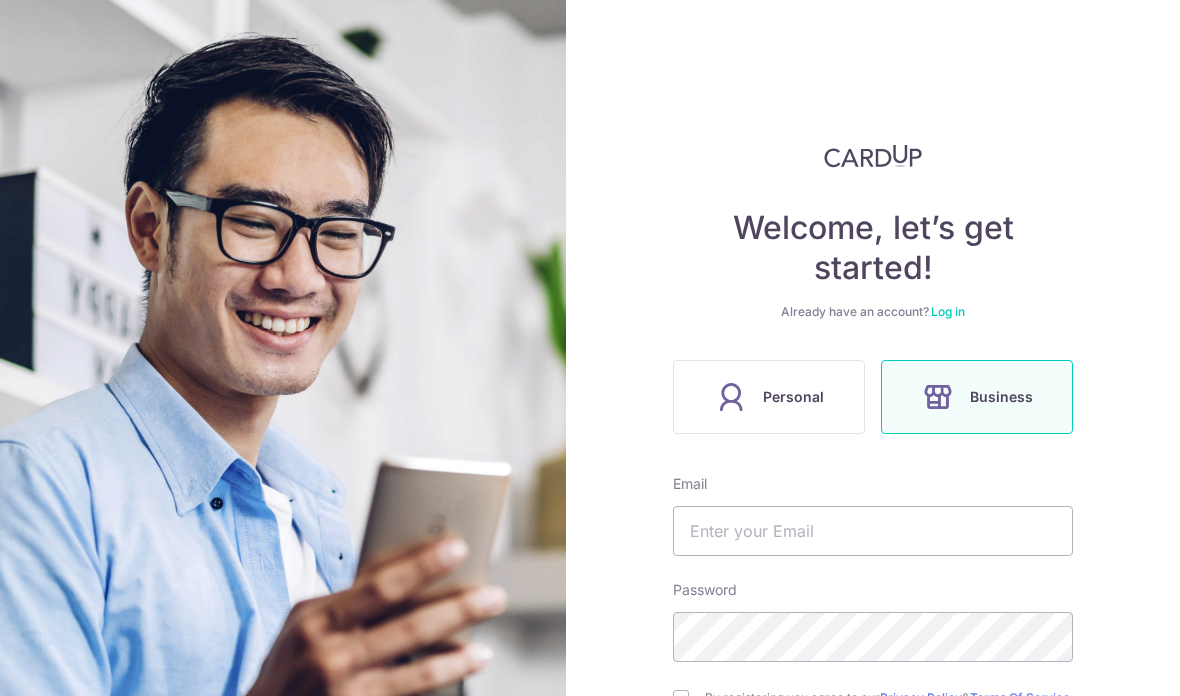 scroll, scrollTop: 0, scrollLeft: 0, axis: both 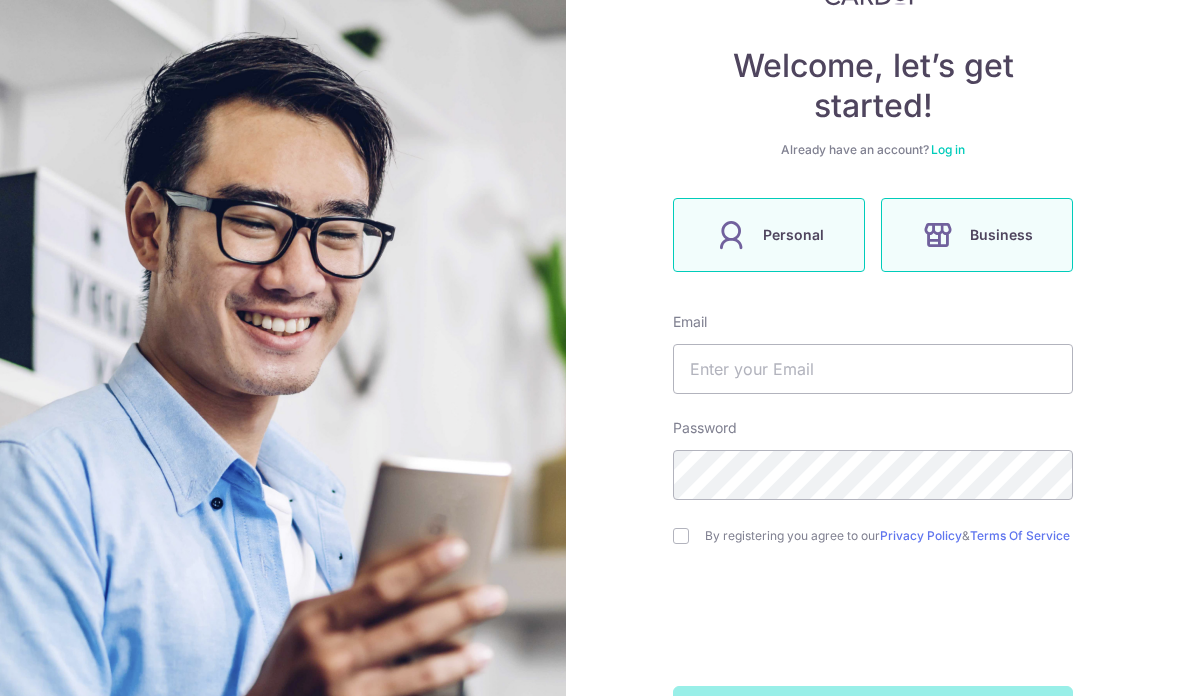 click on "Personal" at bounding box center [769, 235] 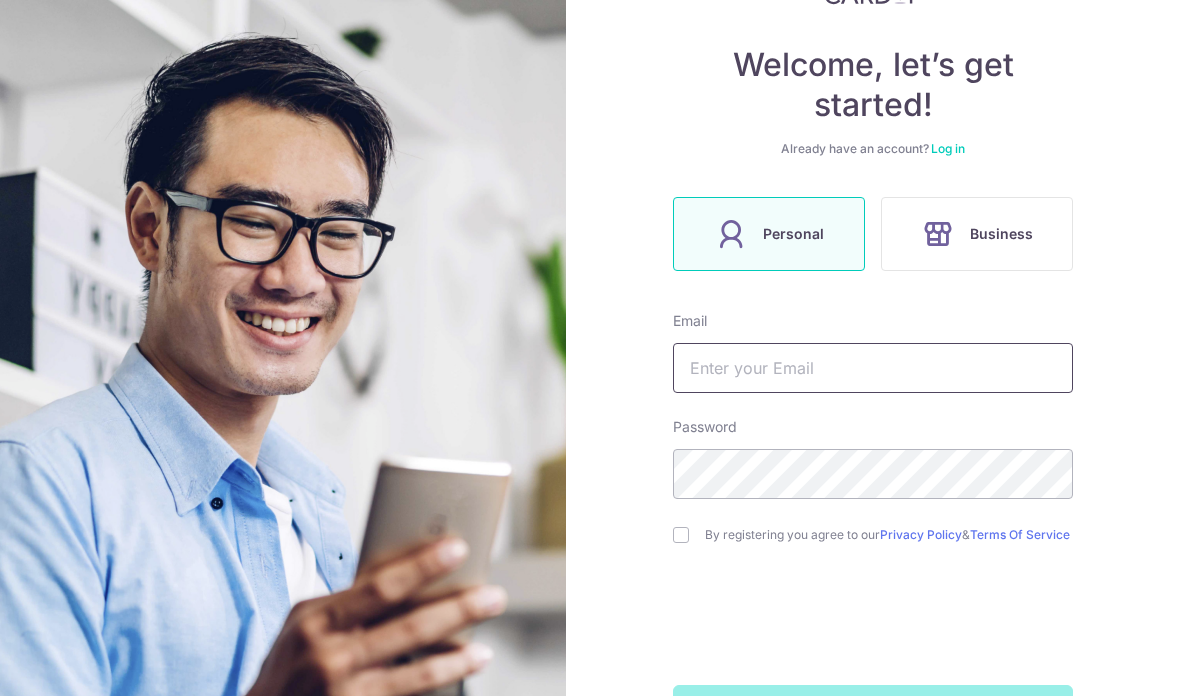 scroll, scrollTop: 162, scrollLeft: 0, axis: vertical 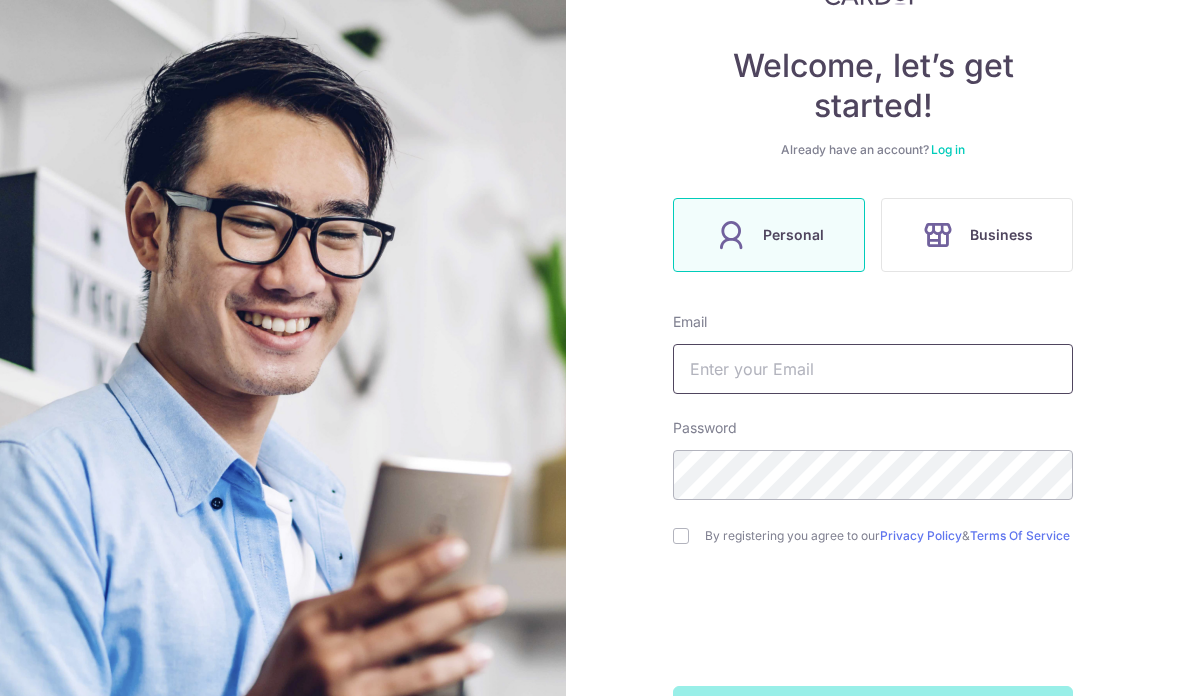 click at bounding box center [873, 369] 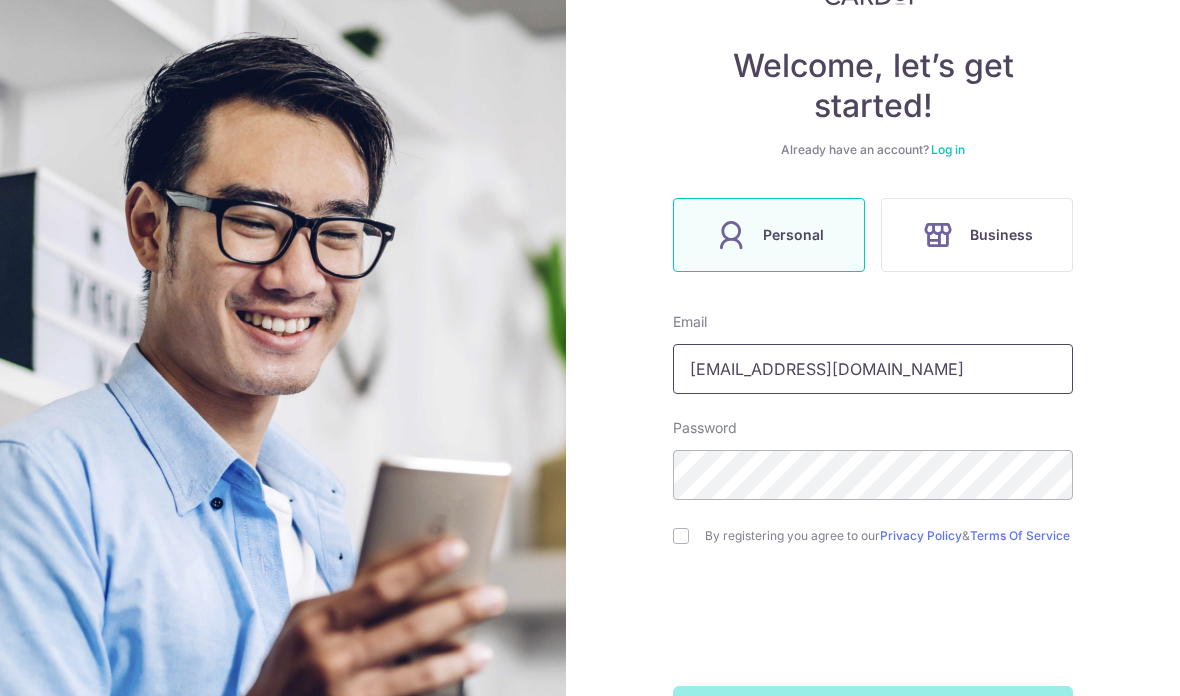 type on "Planethq@gmail.com" 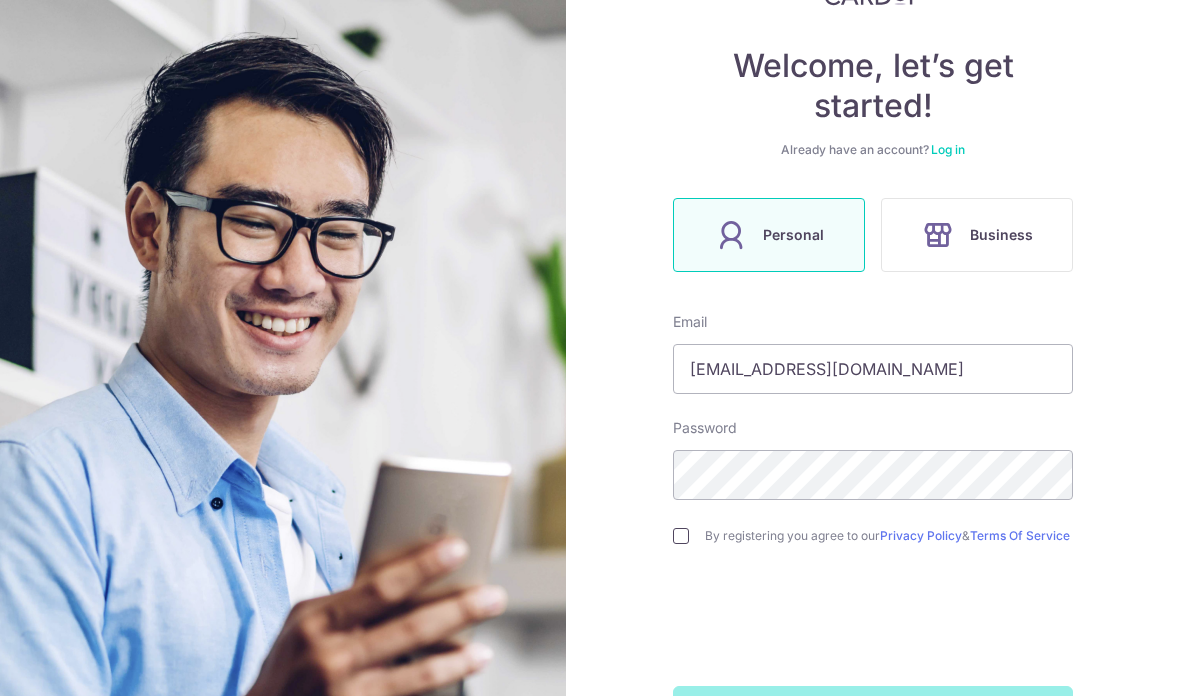 click at bounding box center [681, 536] 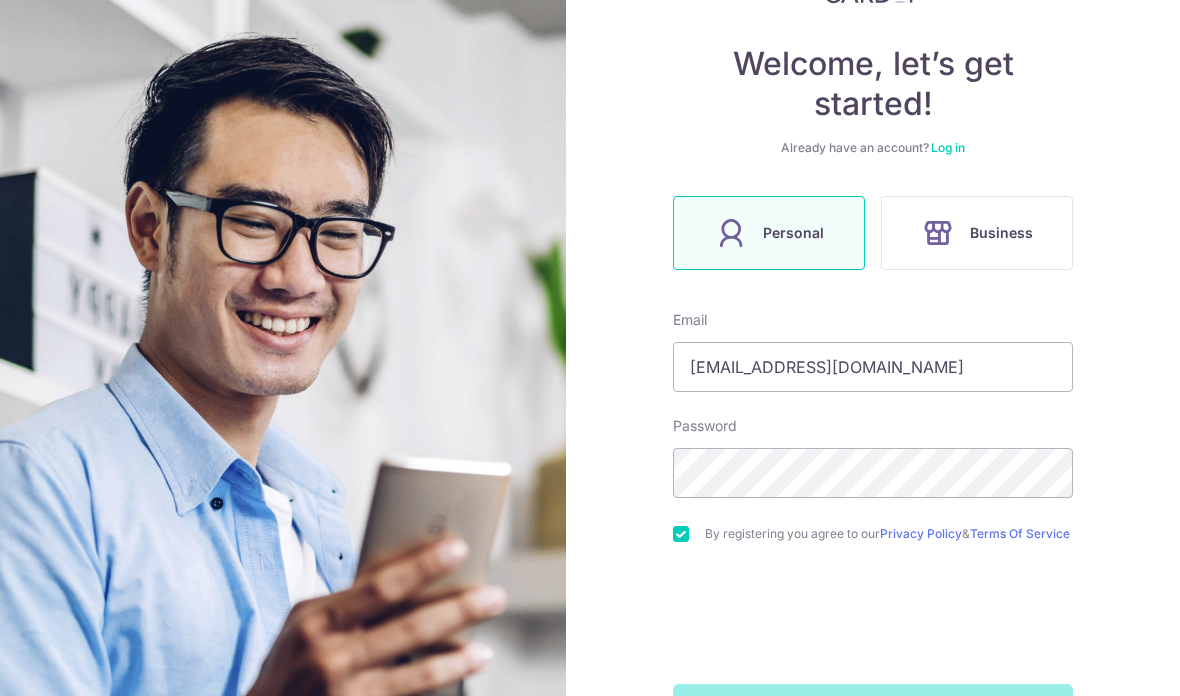 scroll, scrollTop: 162, scrollLeft: 0, axis: vertical 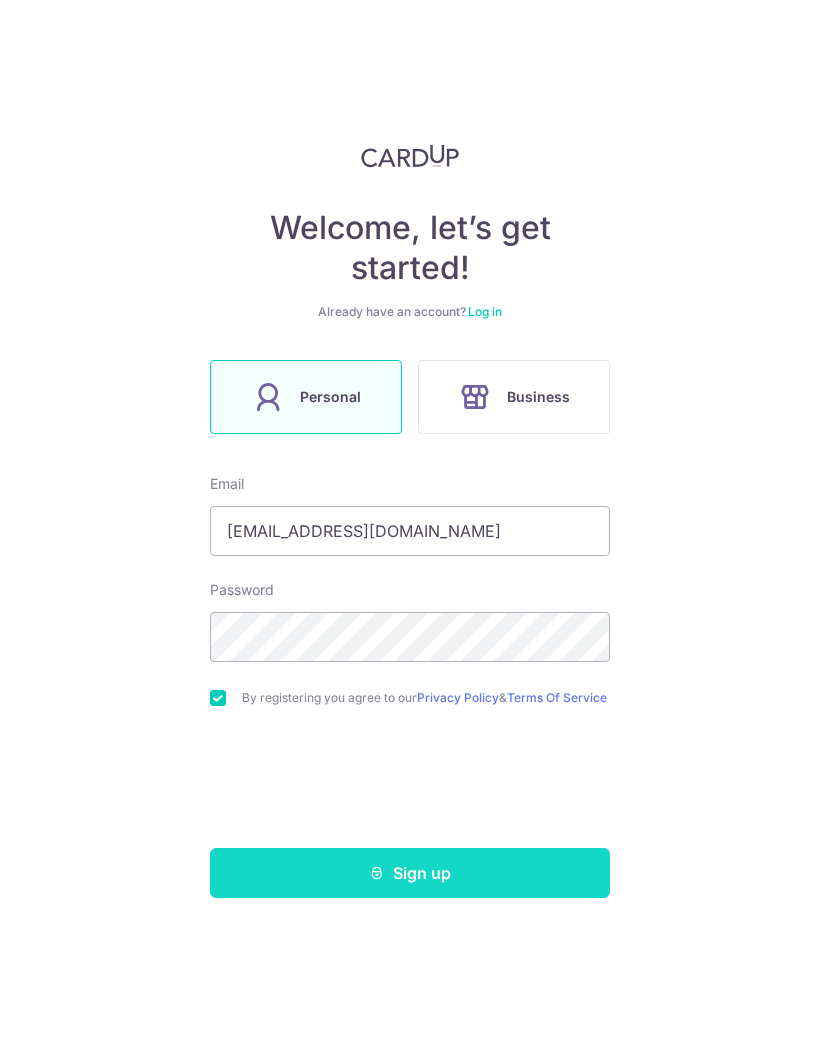 click on "Sign up" at bounding box center [410, 873] 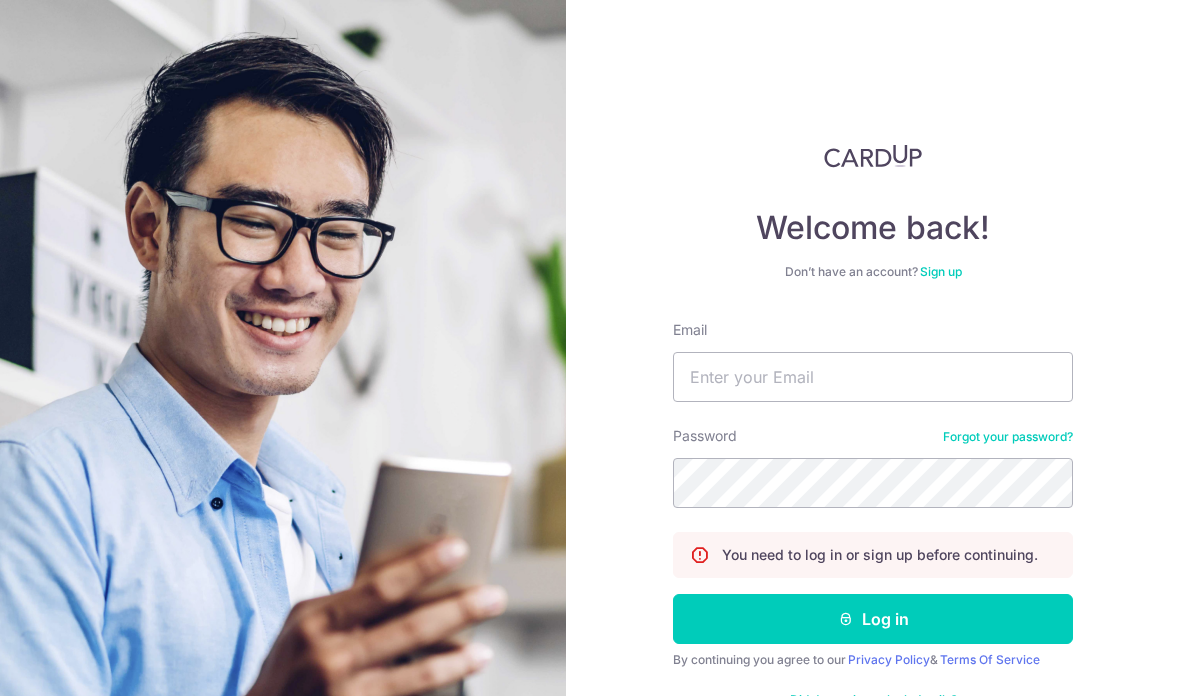 scroll, scrollTop: 0, scrollLeft: 0, axis: both 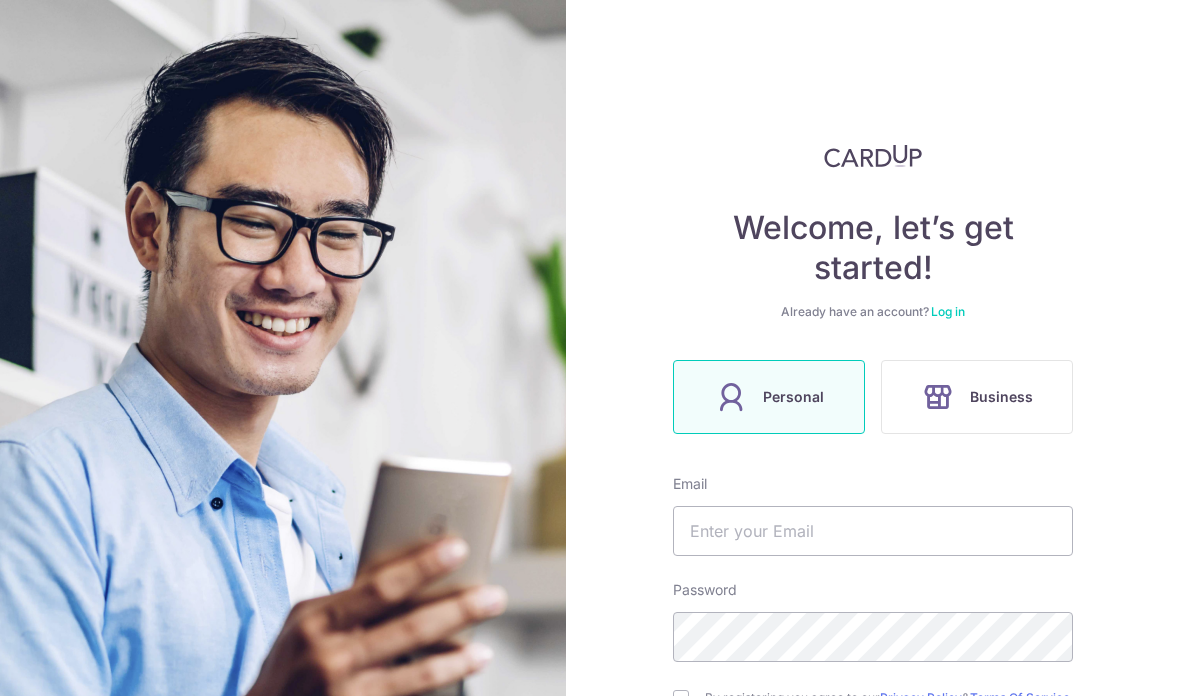 click on "Log in" at bounding box center (948, 311) 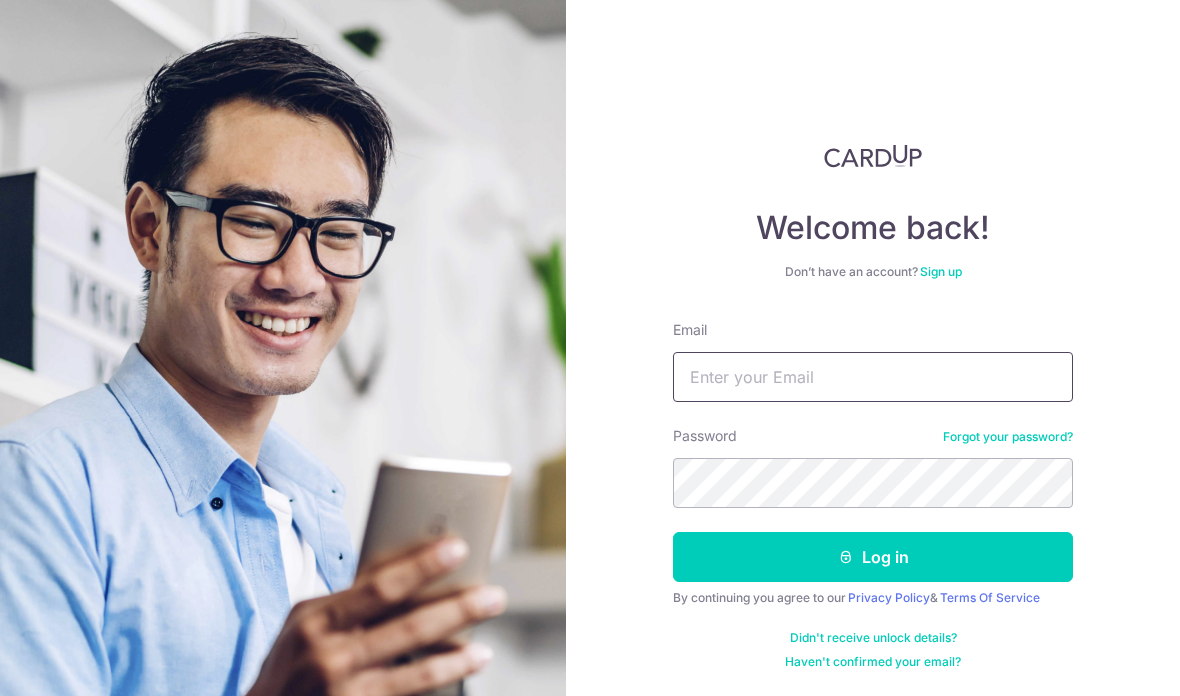click on "Email" at bounding box center (873, 377) 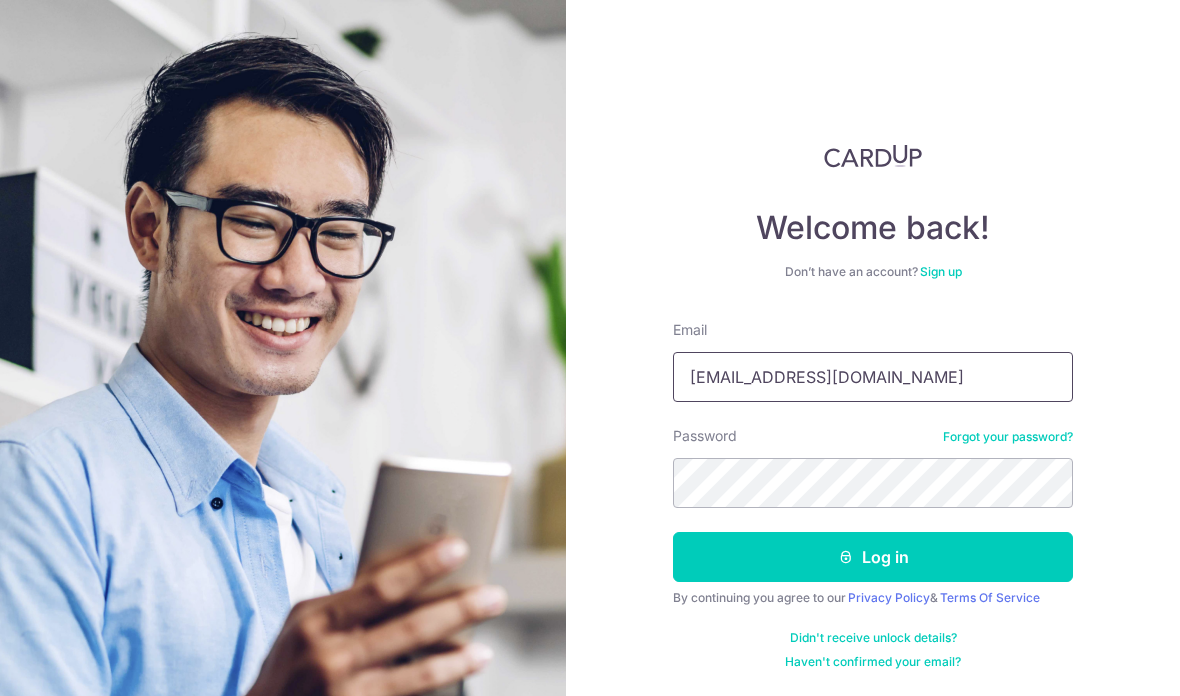 type on "Planethq@gmail.com" 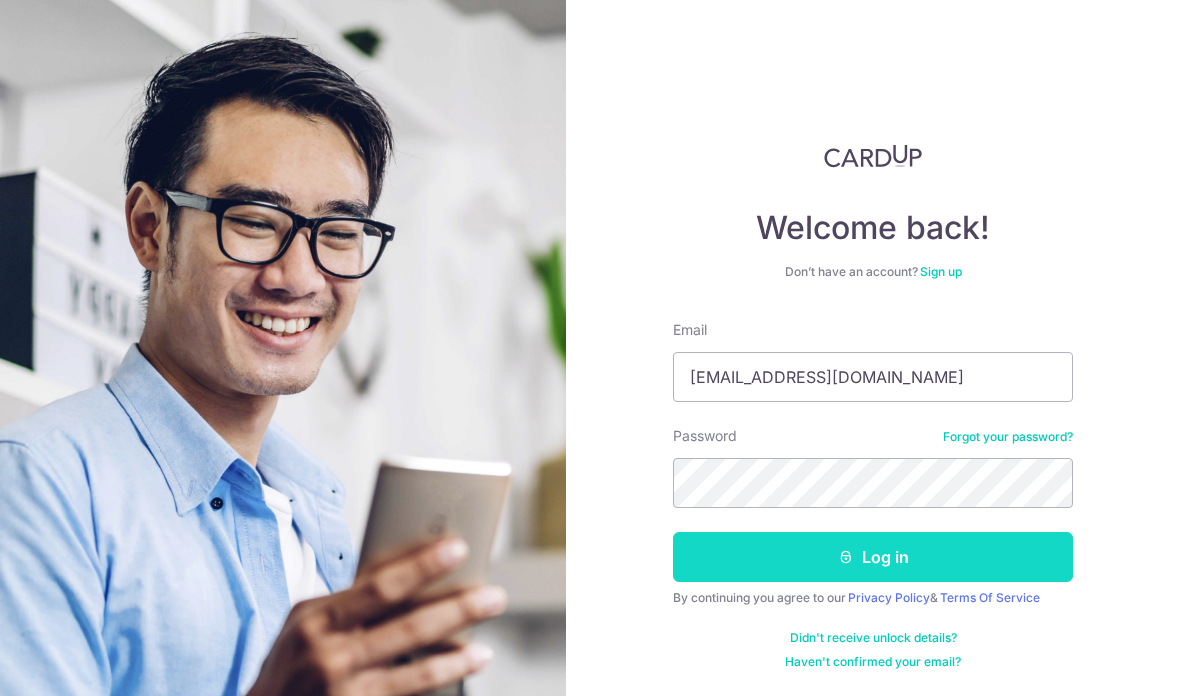 click on "Log in" at bounding box center [873, 557] 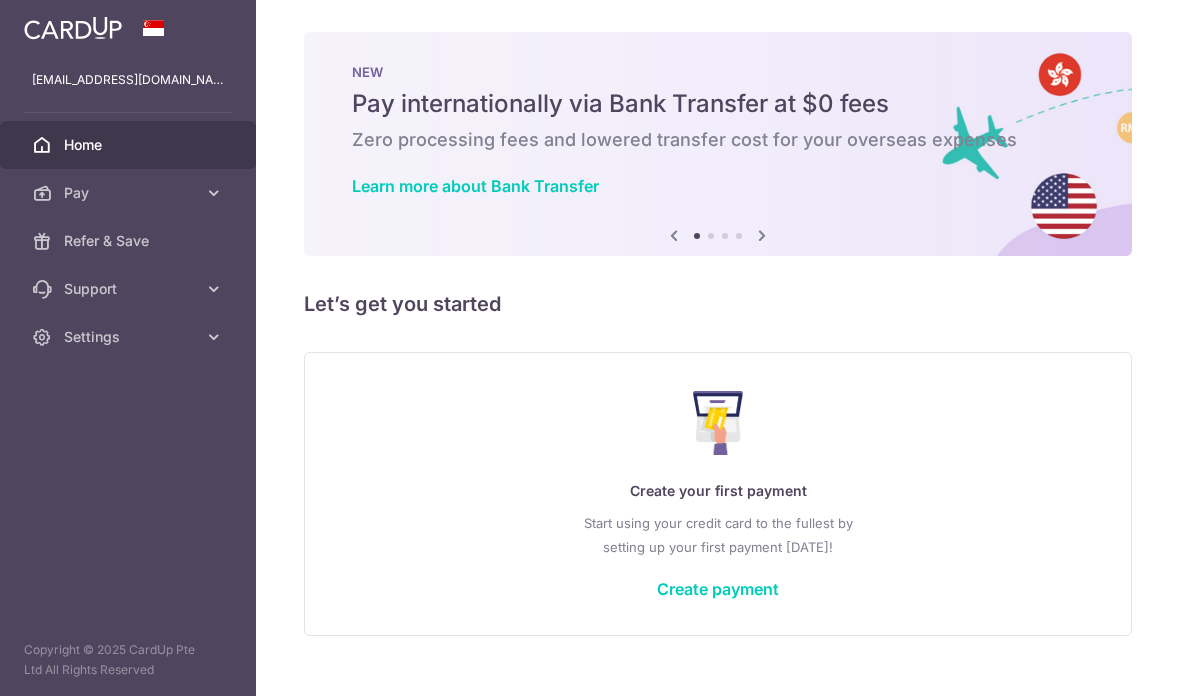 scroll, scrollTop: 0, scrollLeft: 0, axis: both 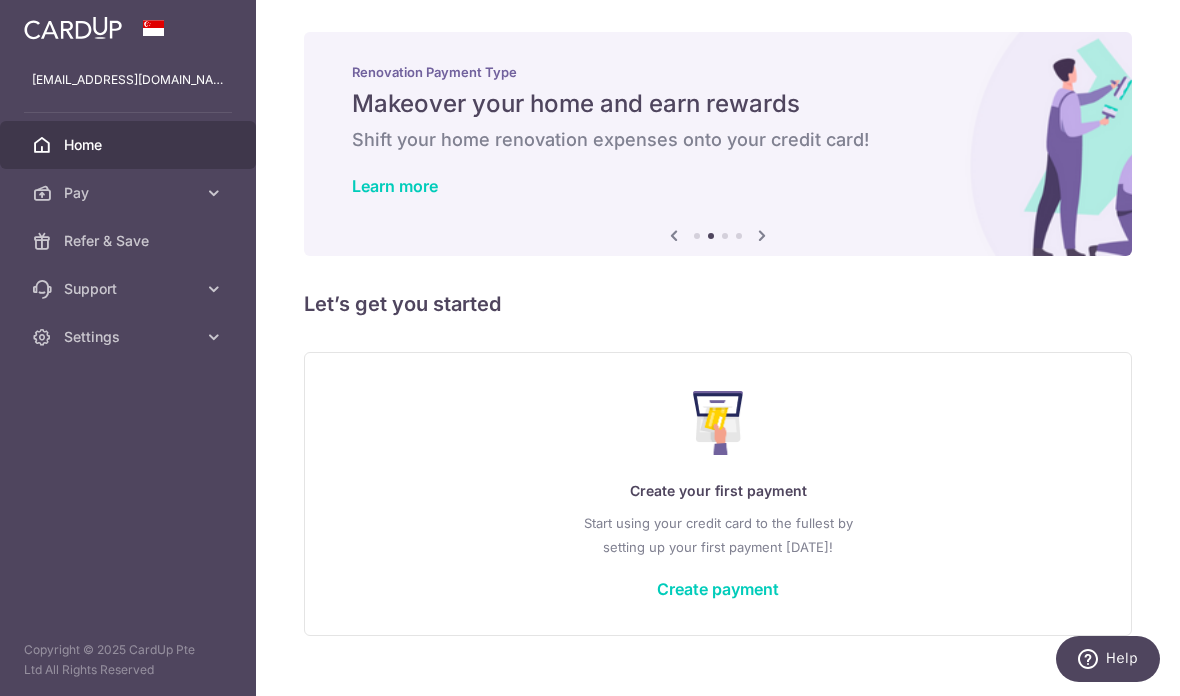 click on "Learn more" at bounding box center [718, 186] 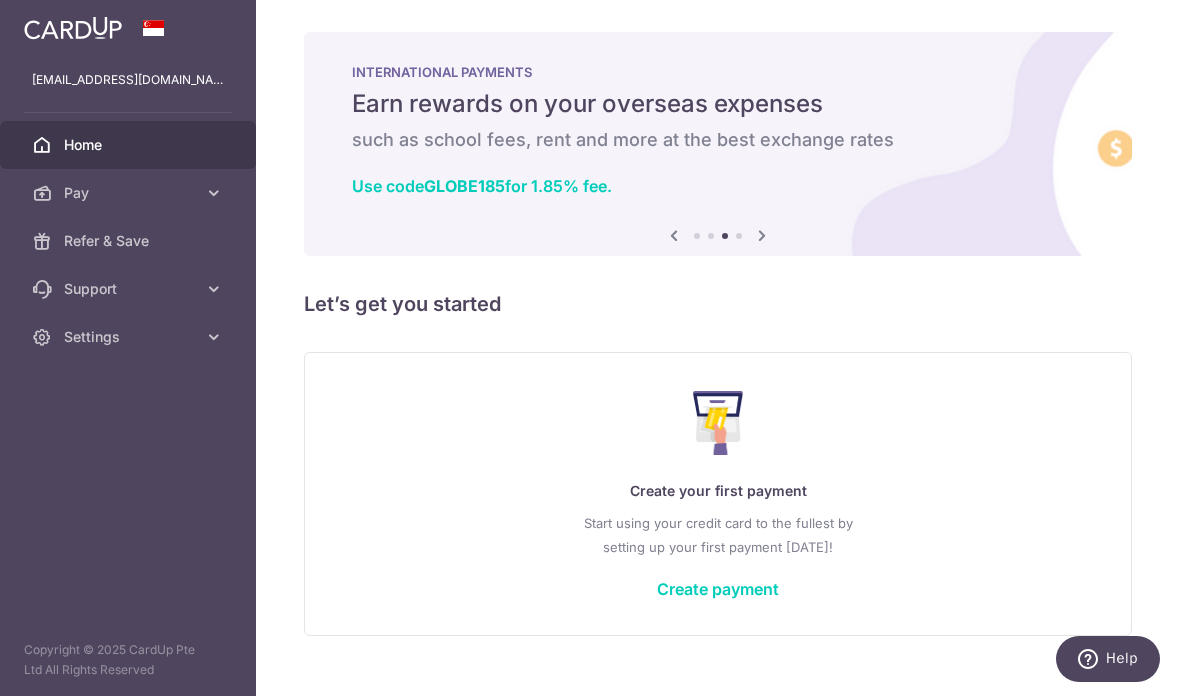 click at bounding box center (0, 0) 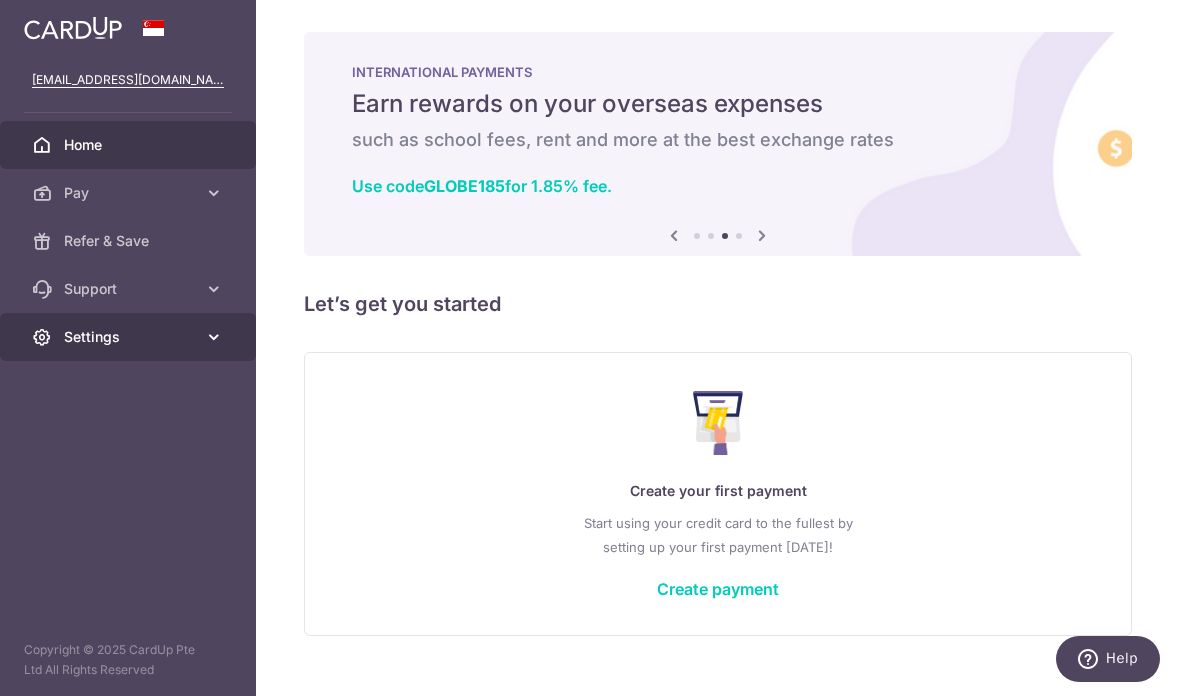 click on "Settings" at bounding box center (130, 337) 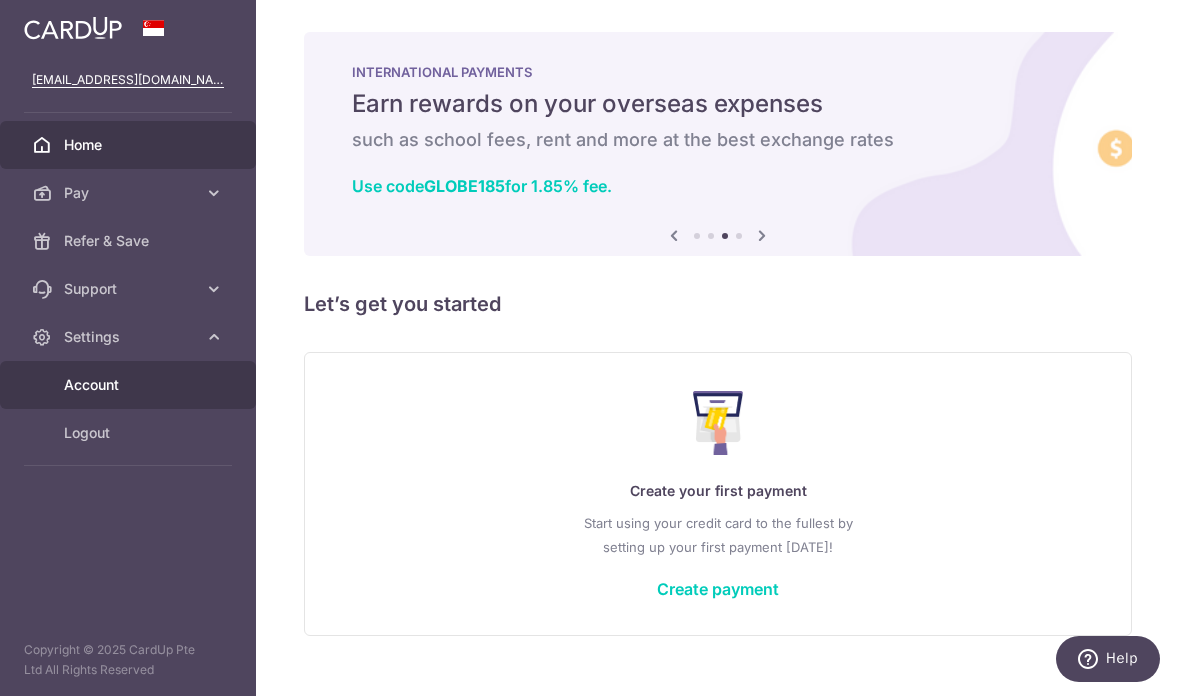 click on "Account" at bounding box center [130, 385] 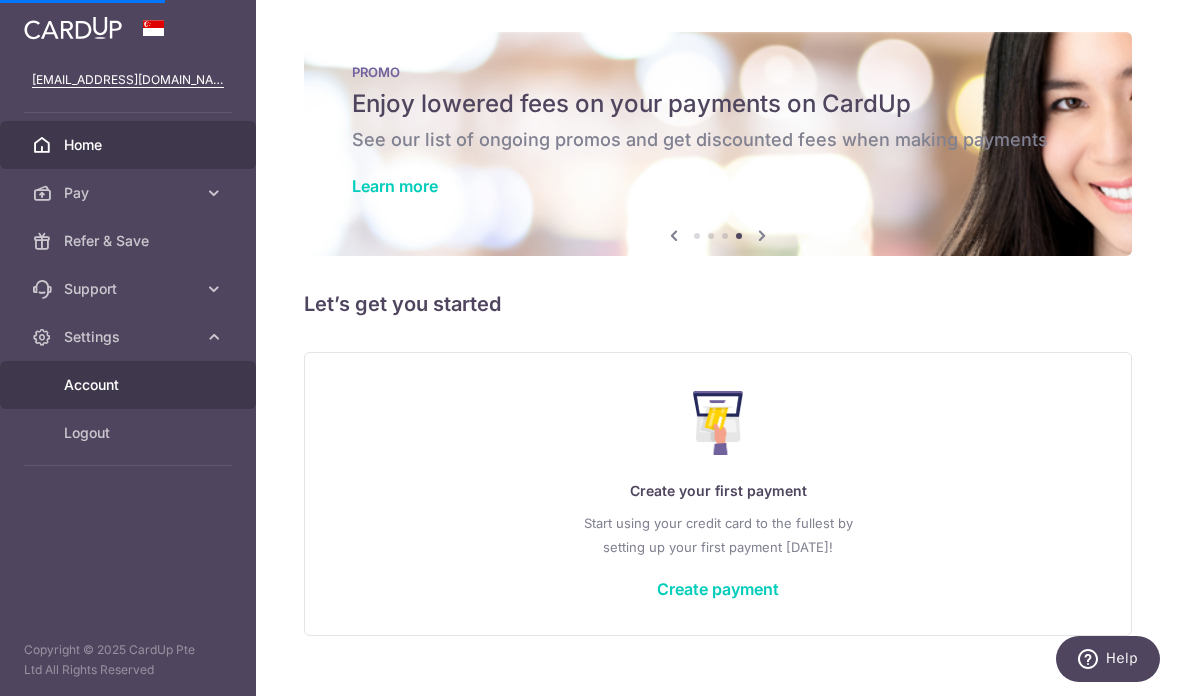 click on "Account" at bounding box center [130, 385] 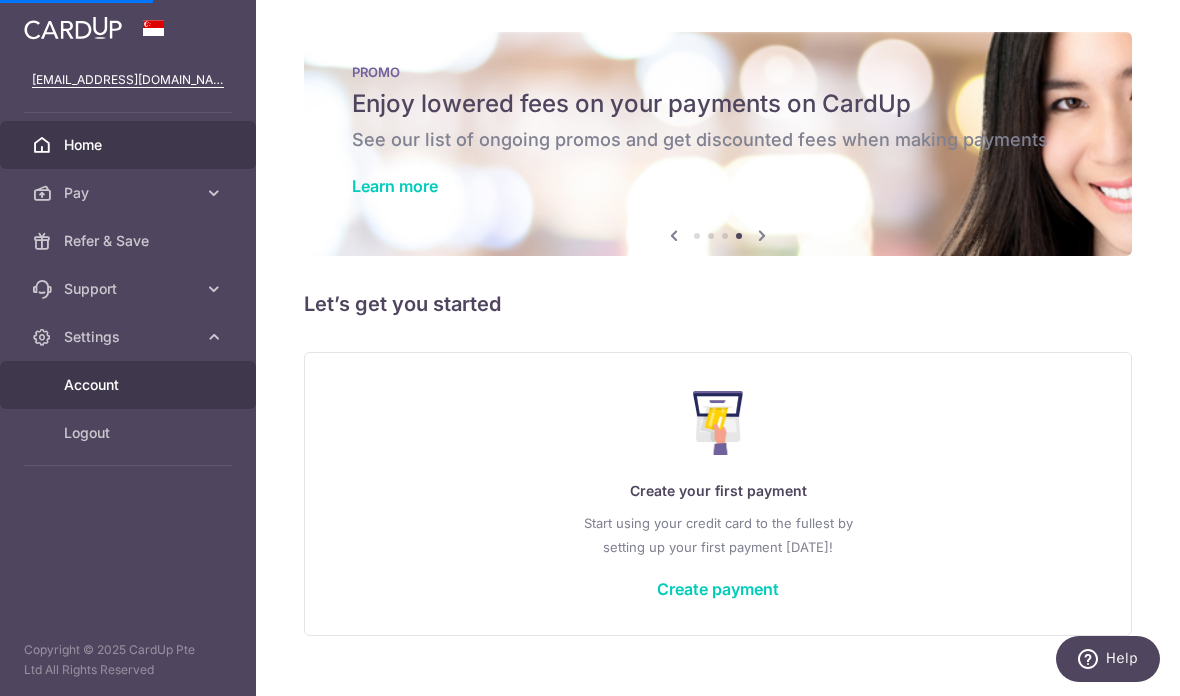 click on "Account" at bounding box center [130, 385] 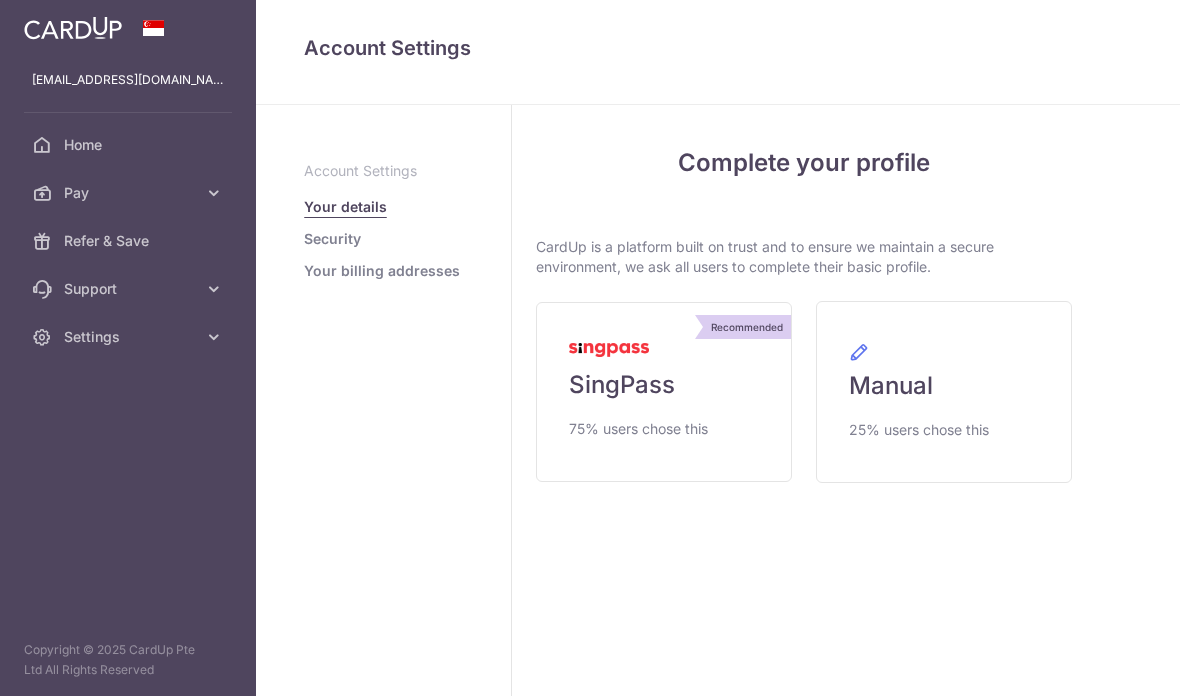 scroll, scrollTop: 0, scrollLeft: 0, axis: both 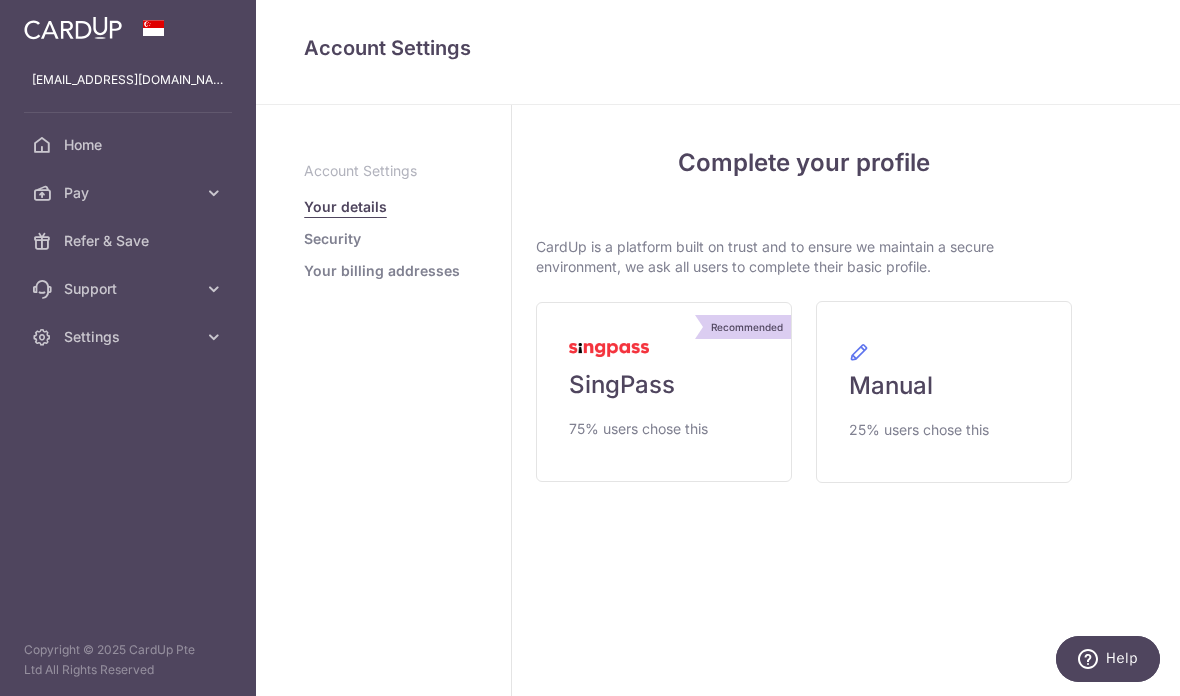 click on "Security" at bounding box center [332, 239] 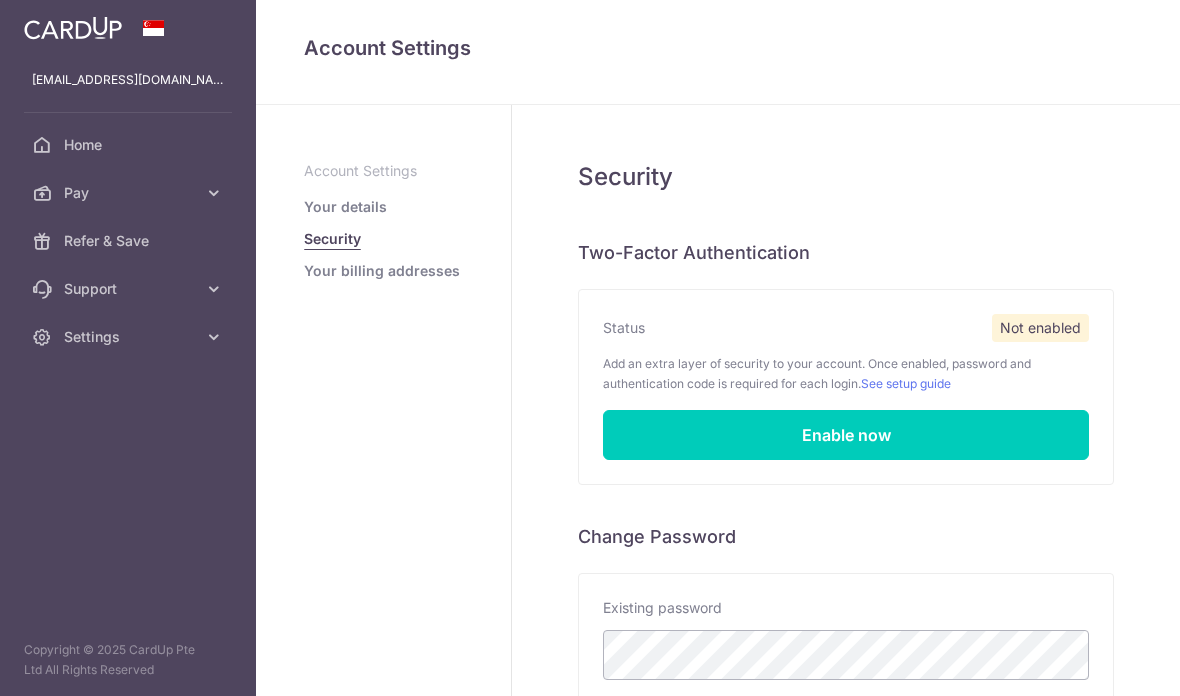 scroll, scrollTop: 0, scrollLeft: 0, axis: both 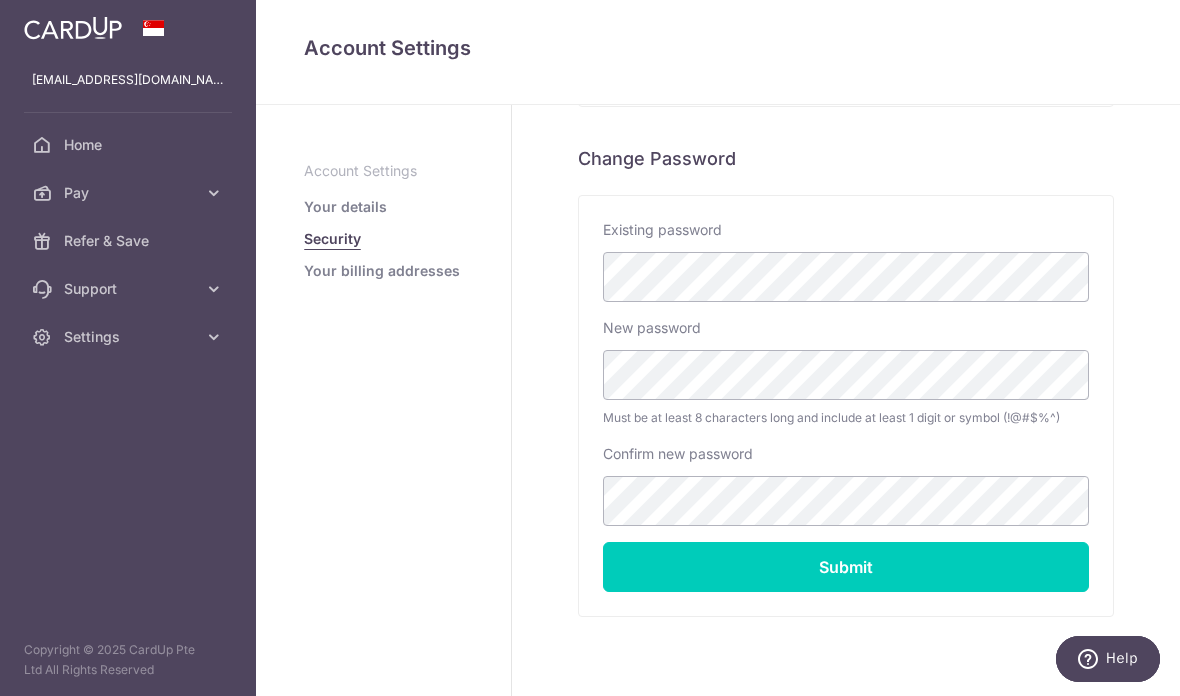 click on "Your billing addresses" at bounding box center [382, 271] 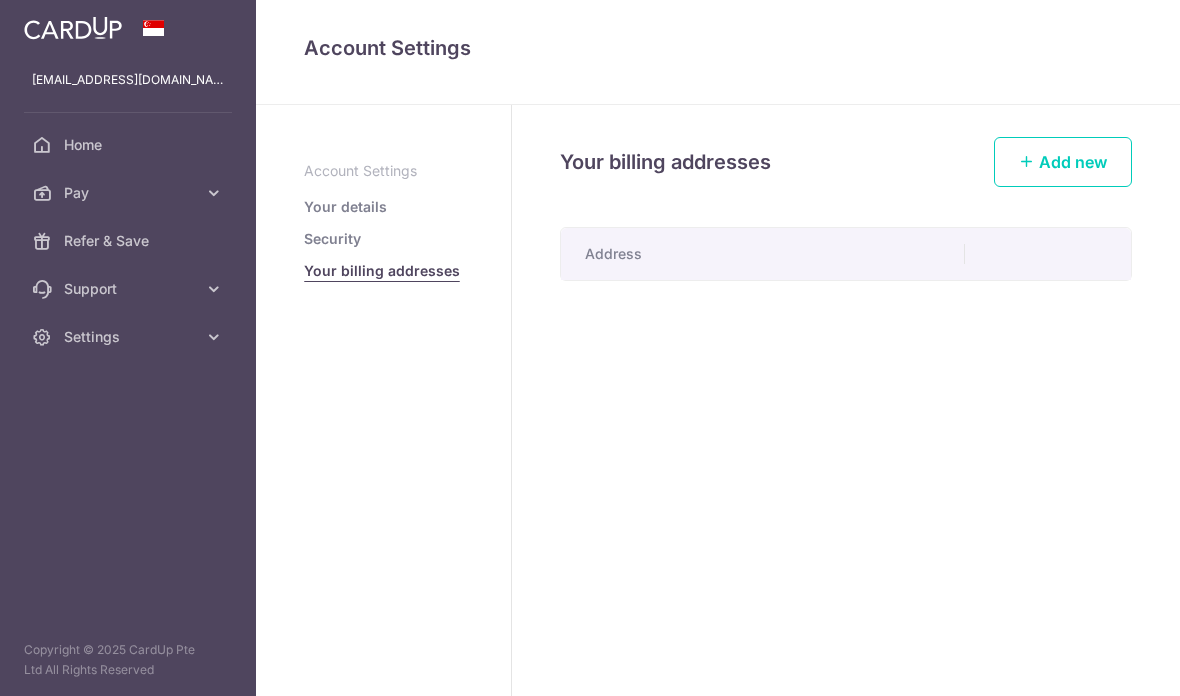 scroll, scrollTop: 0, scrollLeft: 0, axis: both 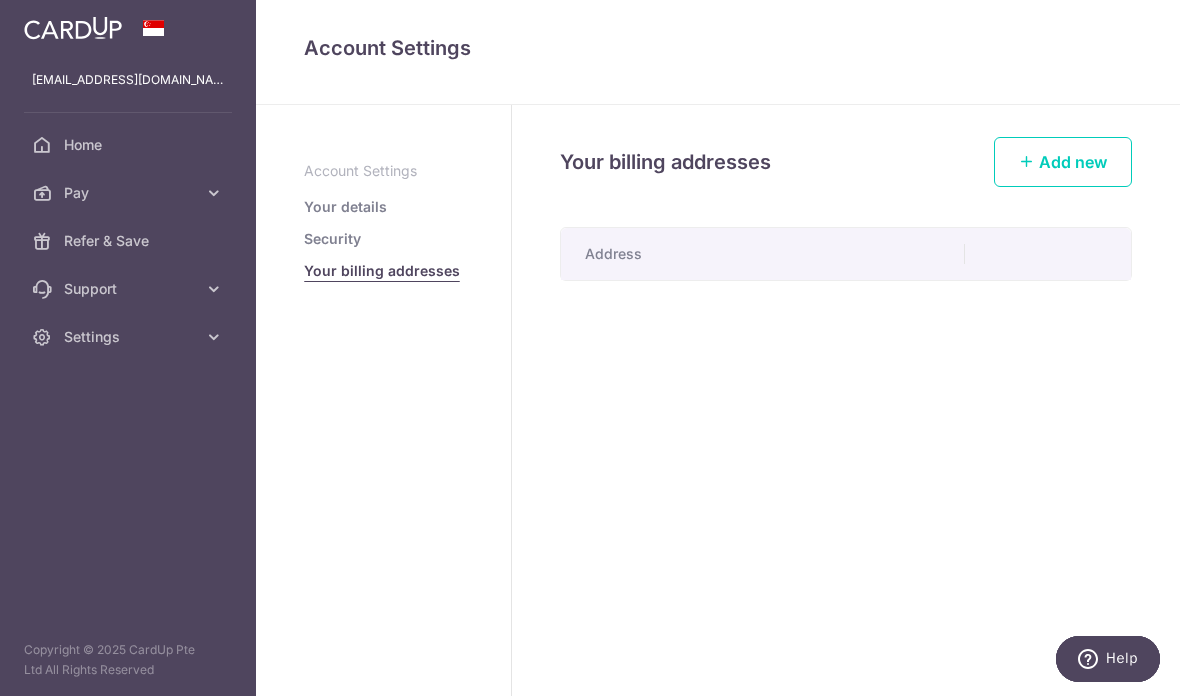click on "Your details" at bounding box center [345, 207] 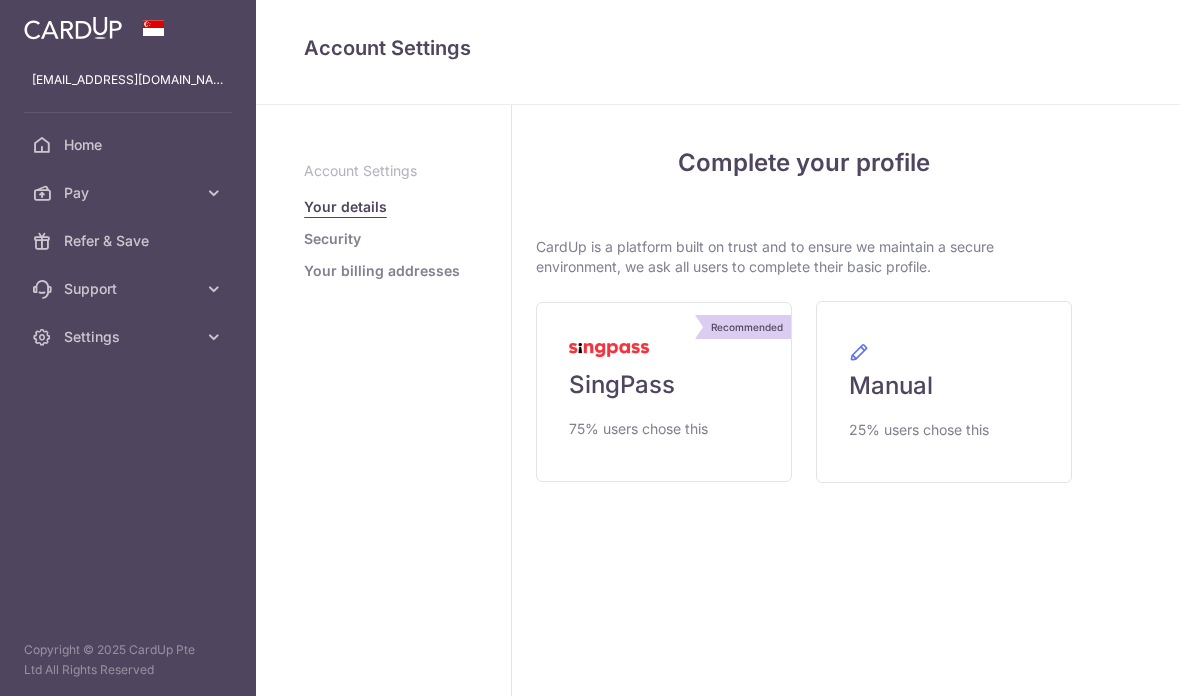 scroll, scrollTop: 0, scrollLeft: 0, axis: both 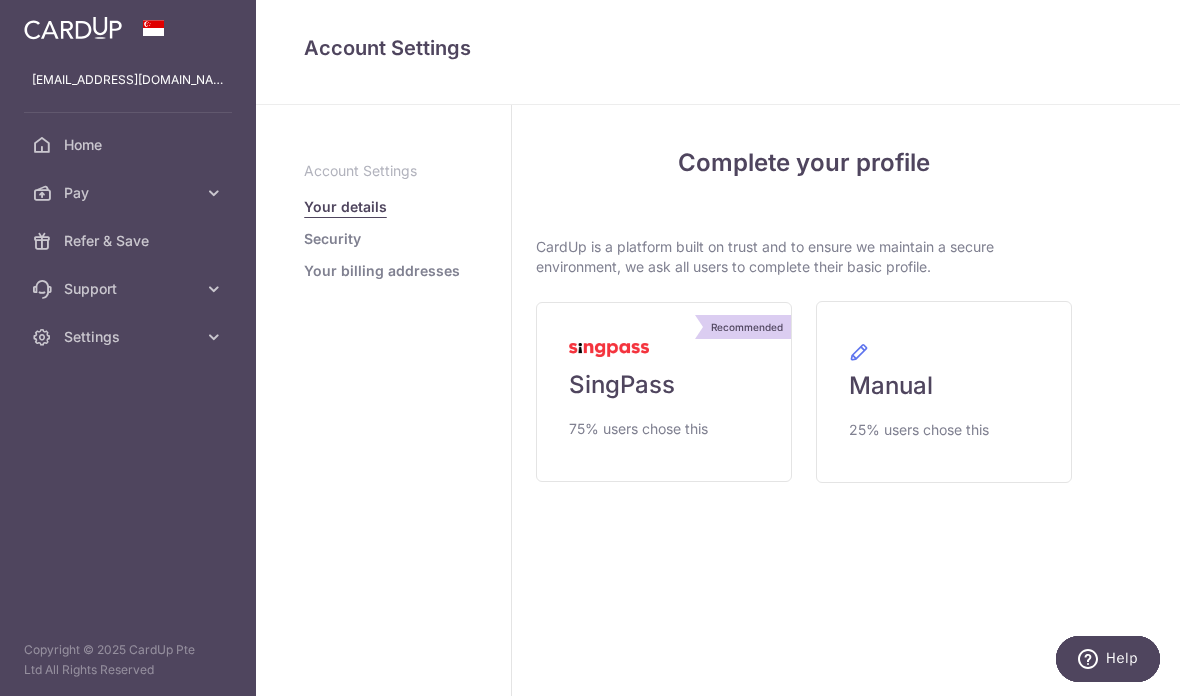 click at bounding box center [0, 0] 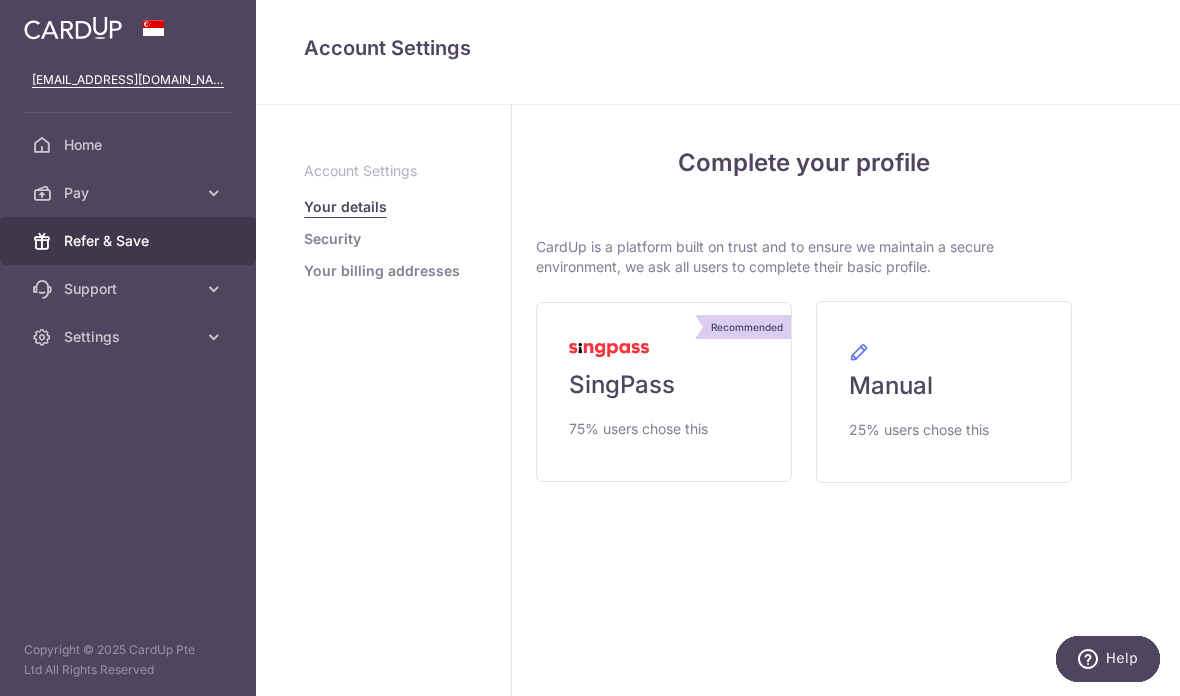 click on "Refer & Save" at bounding box center [130, 241] 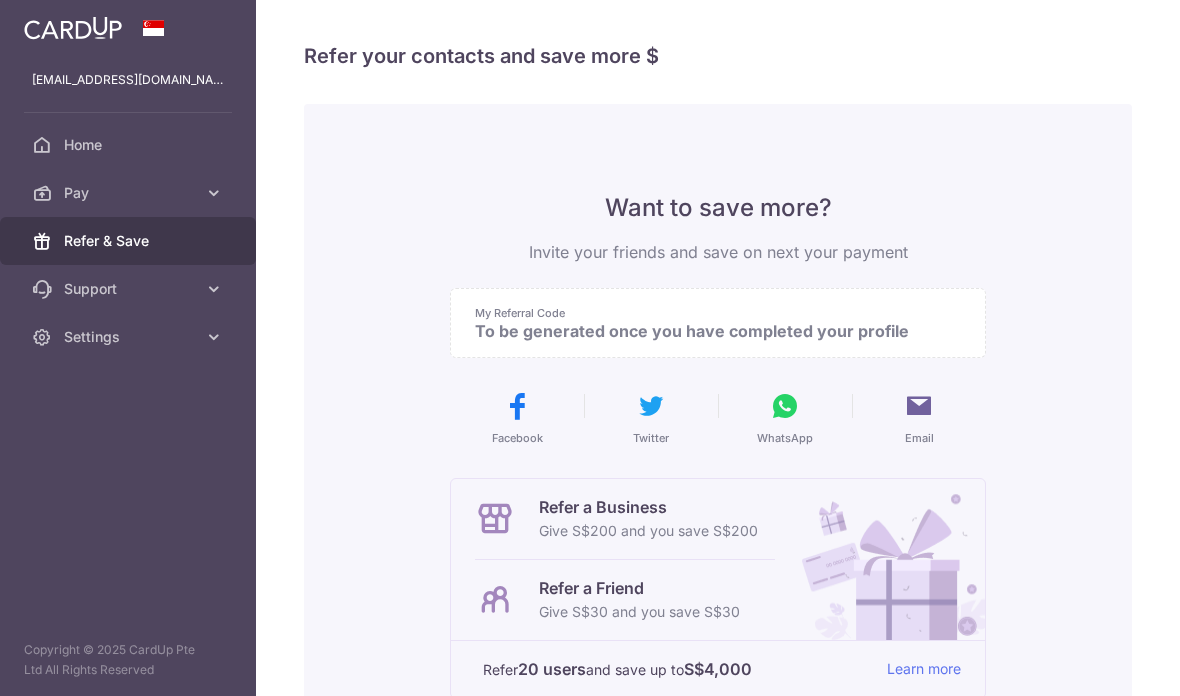 scroll, scrollTop: 0, scrollLeft: 0, axis: both 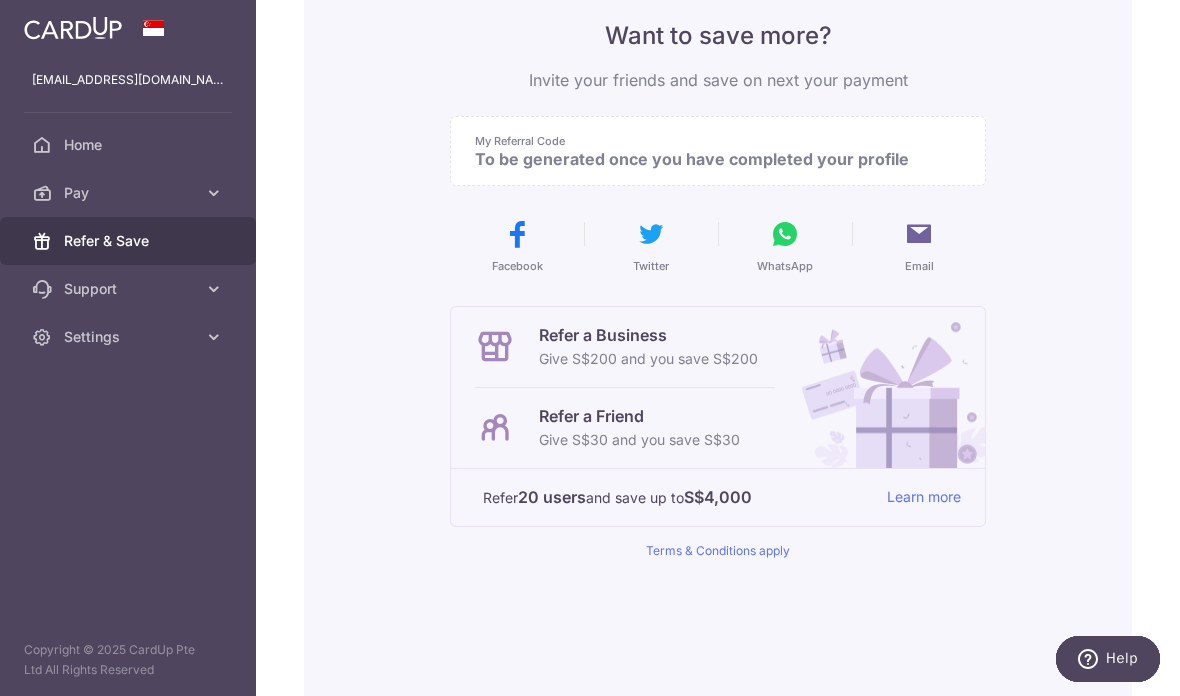 click on "Help" at bounding box center (1122, 658) 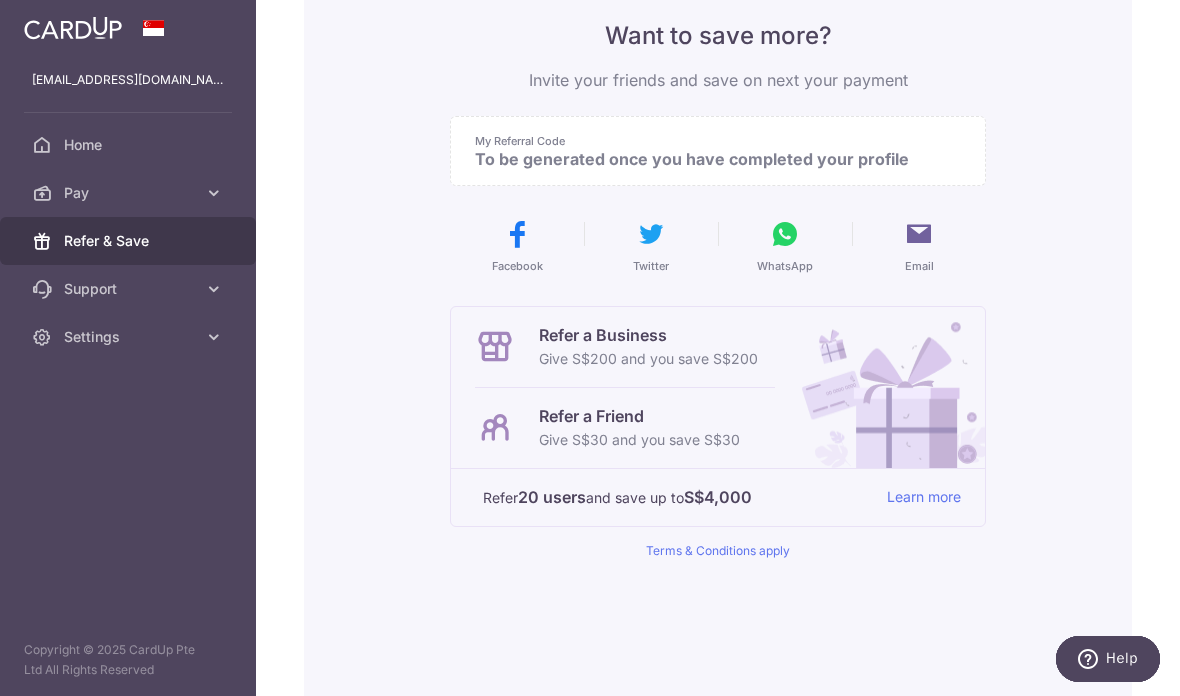 scroll, scrollTop: 0, scrollLeft: 0, axis: both 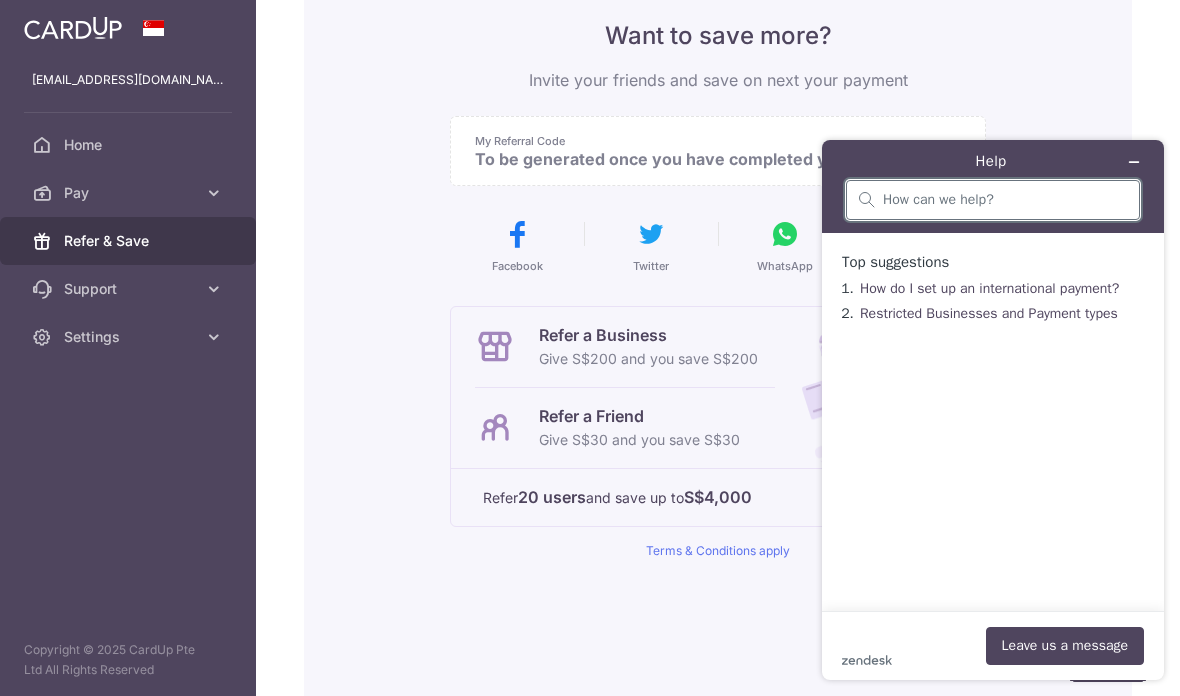 click at bounding box center [1005, 200] 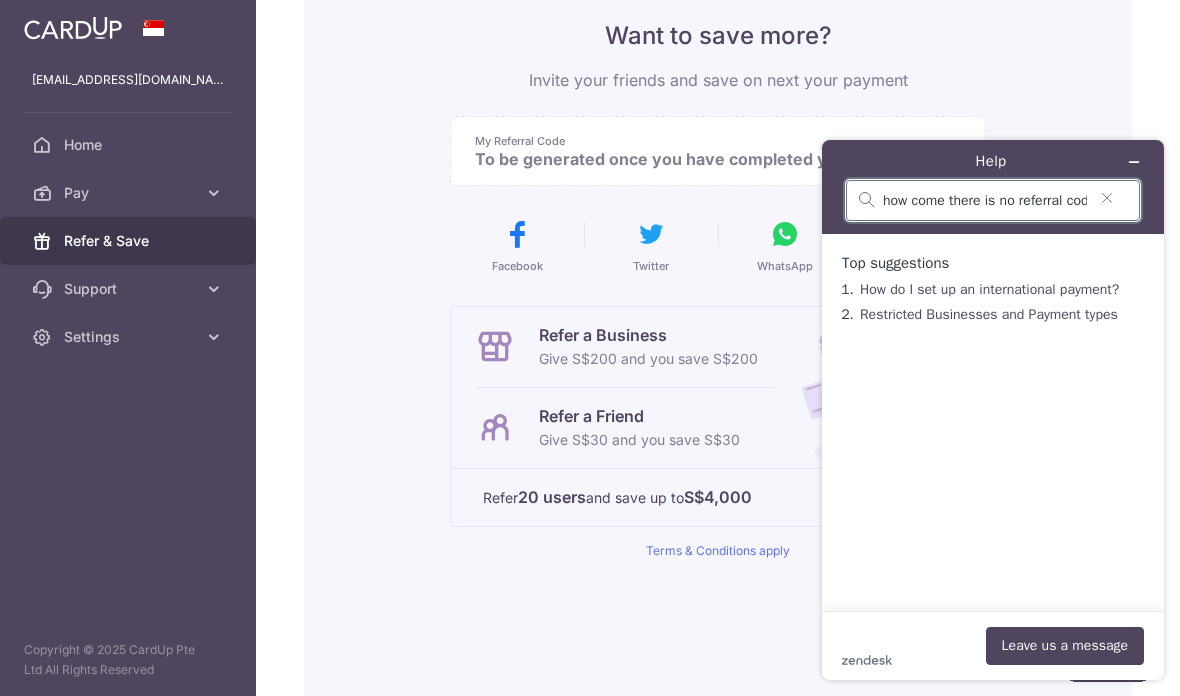 type on "how come there is no referral code to enter when i sign up" 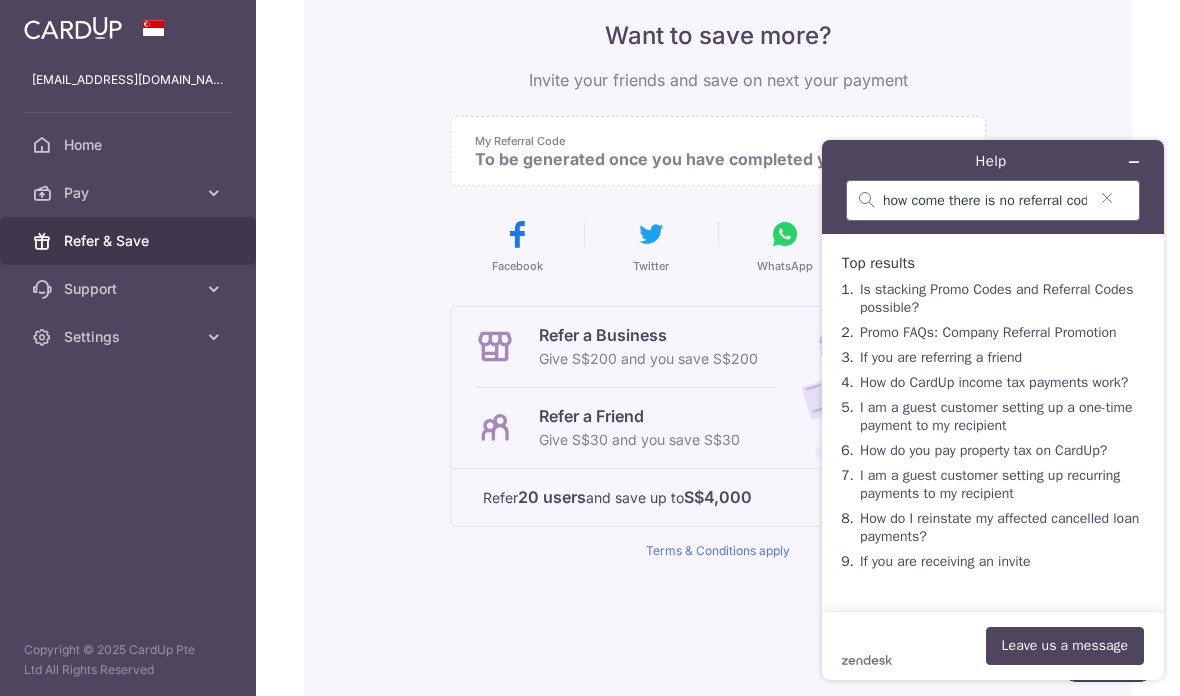 scroll, scrollTop: 15, scrollLeft: 0, axis: vertical 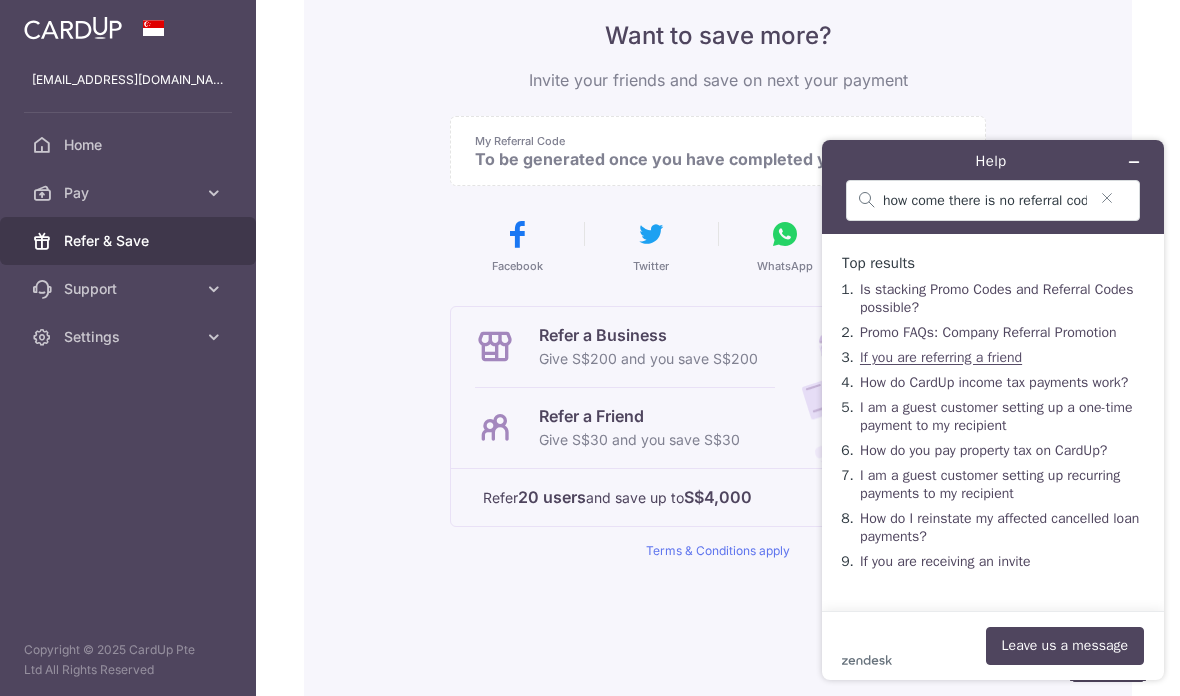 click on "If you are referring a friend" at bounding box center (941, 357) 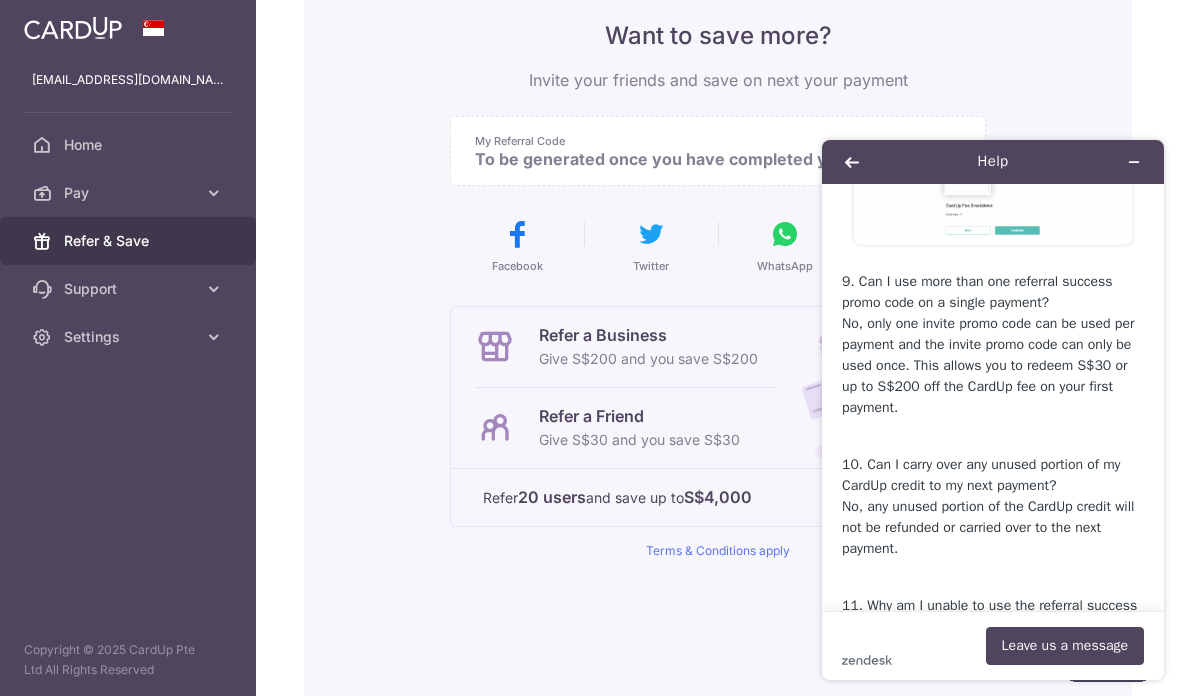 scroll, scrollTop: 2238, scrollLeft: 0, axis: vertical 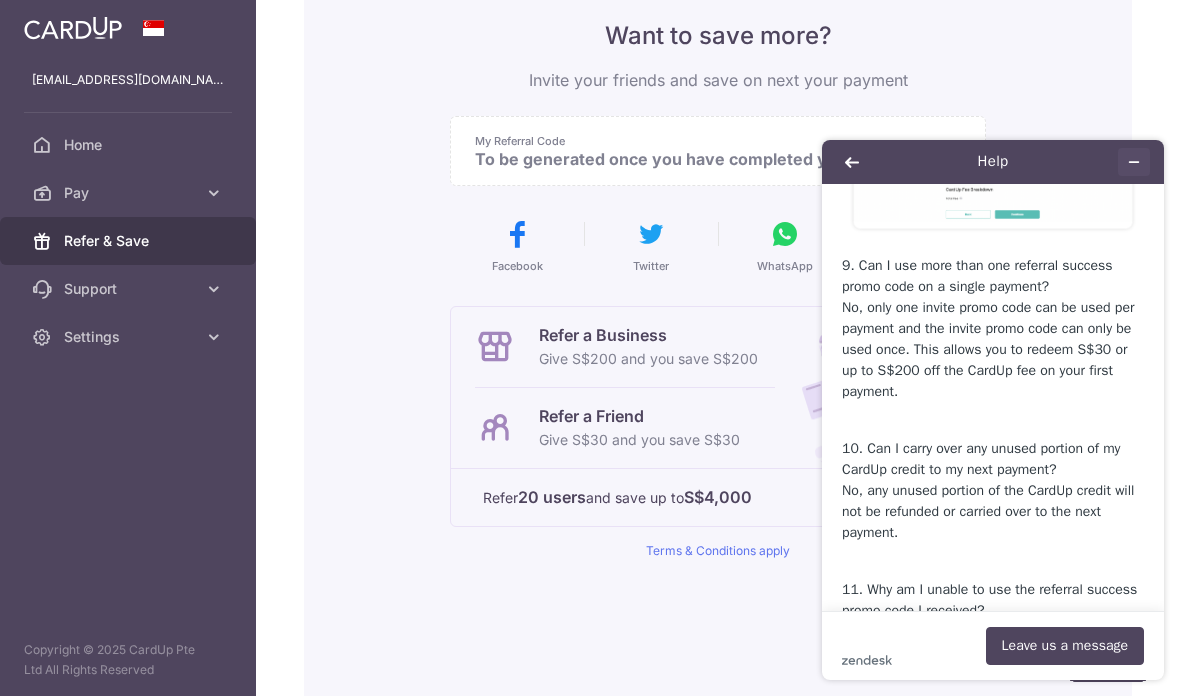 click at bounding box center [1134, 162] 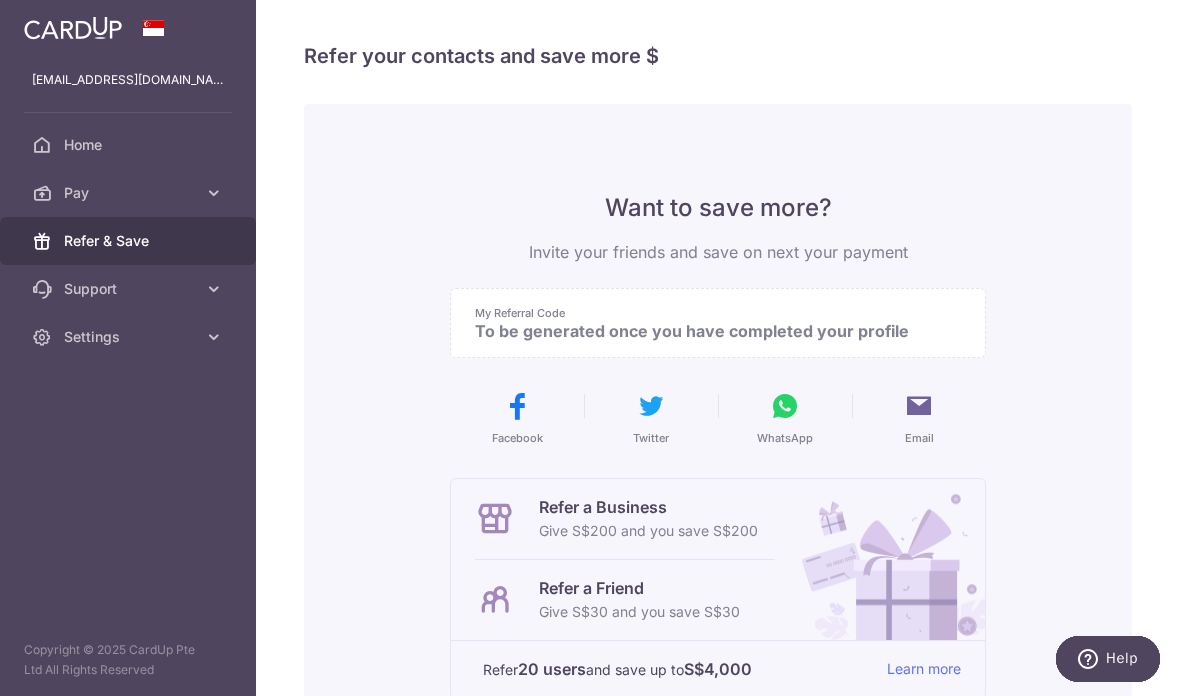 scroll, scrollTop: 0, scrollLeft: 0, axis: both 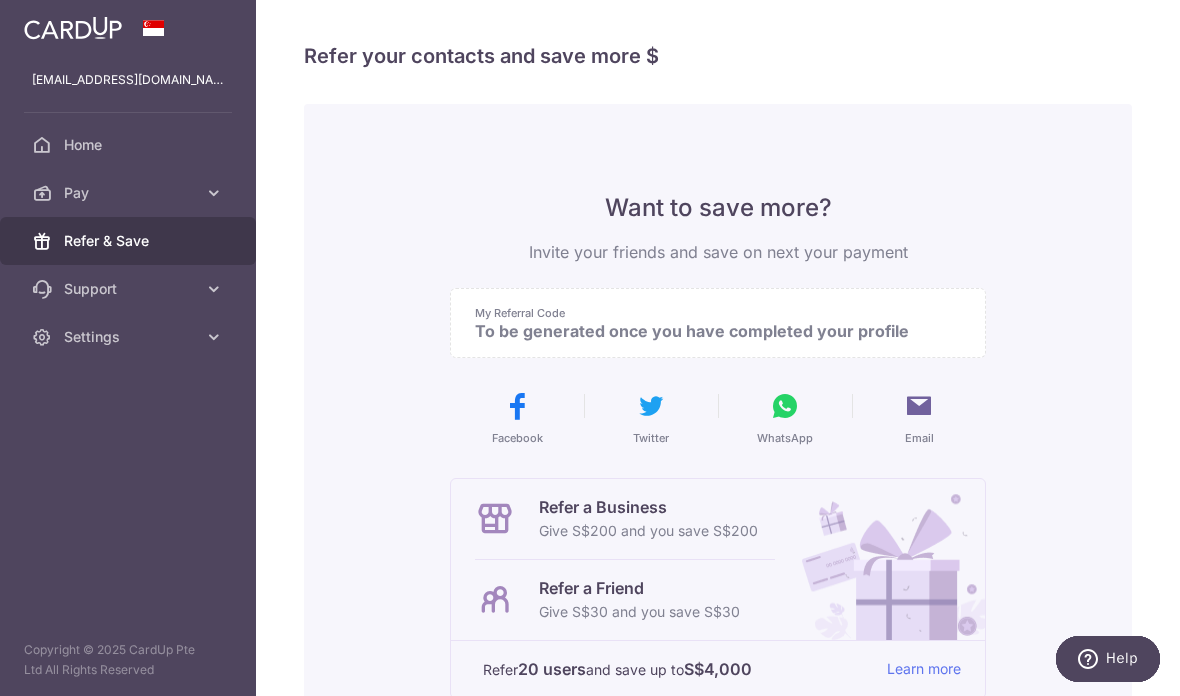 click at bounding box center [0, 0] 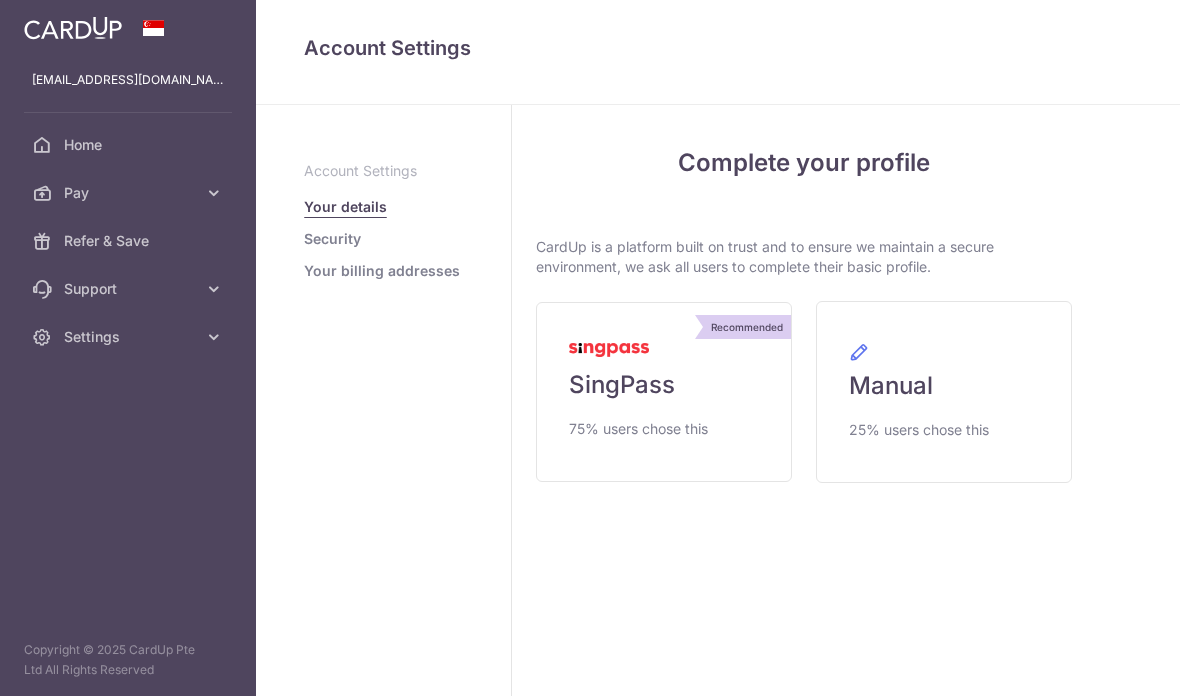 scroll, scrollTop: 0, scrollLeft: 0, axis: both 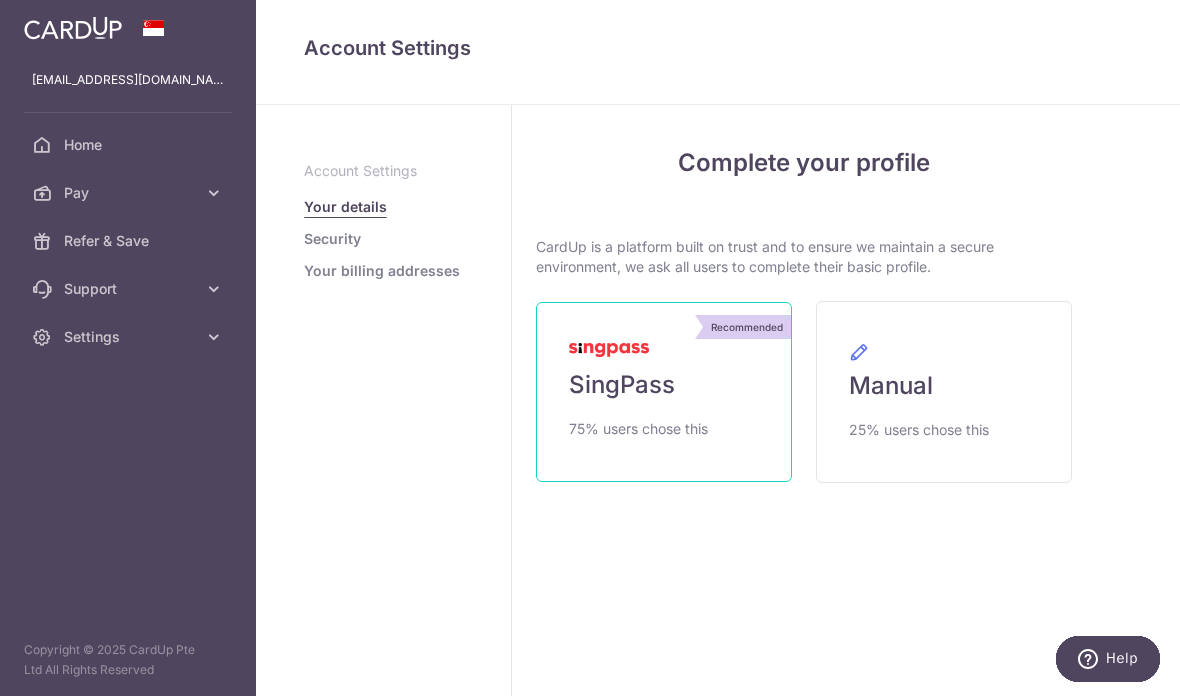 click on "Recommended
SingPass
75% users chose this" at bounding box center (664, 392) 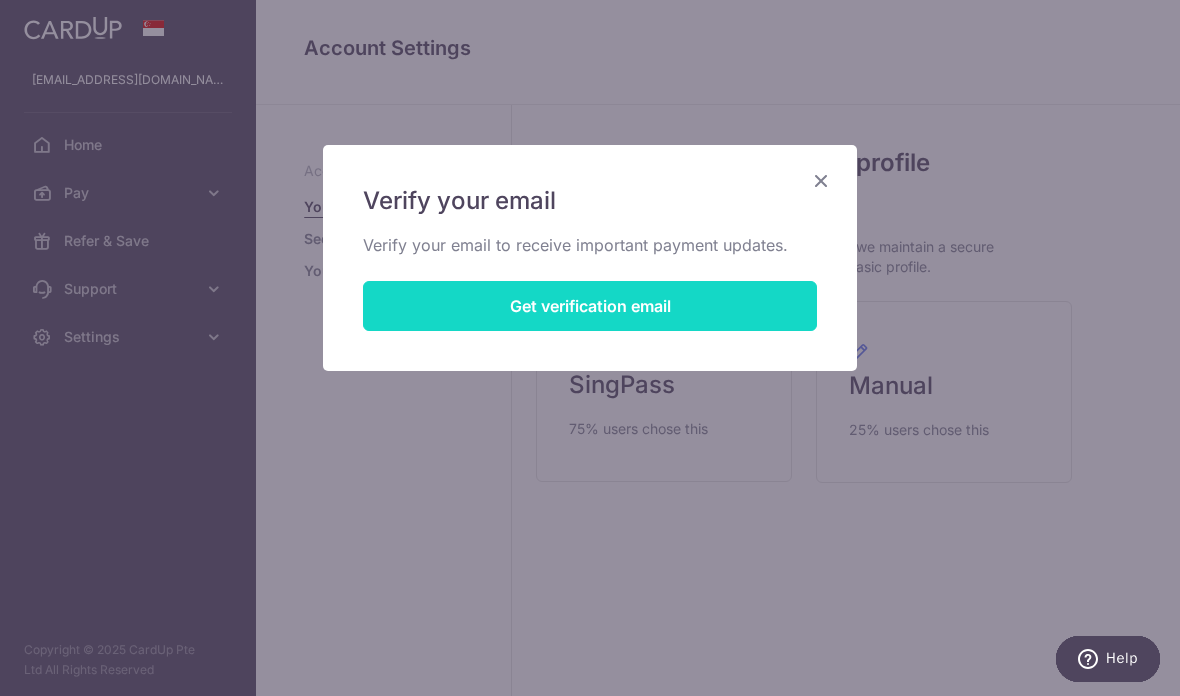 click on "Get verification email" at bounding box center (590, 306) 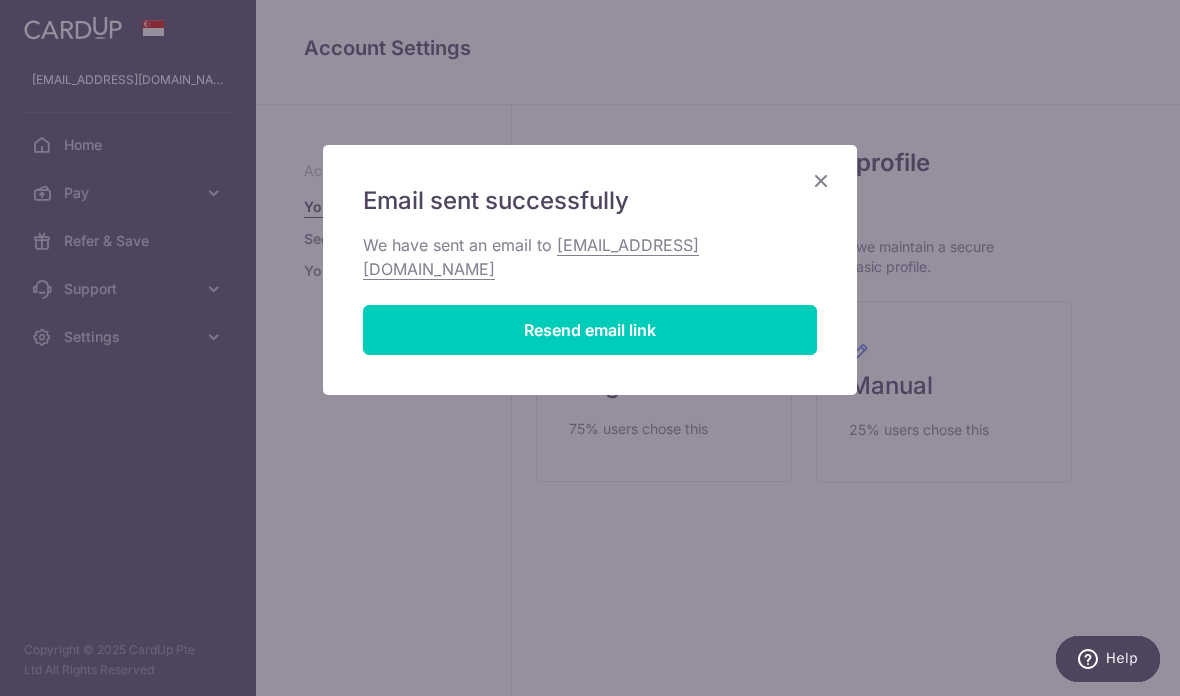 click on "Email sent successfully
We have sent an email to   planethq@gmail.com
Resend email link" at bounding box center (590, 270) 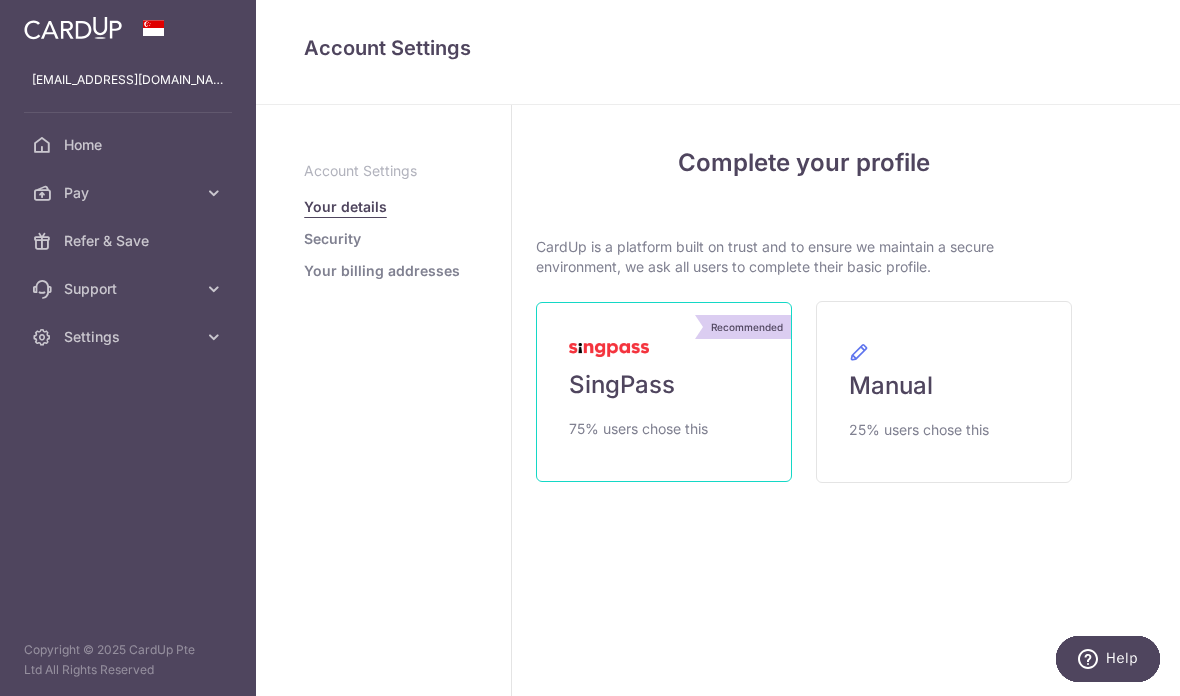 click on "SingPass" at bounding box center (622, 385) 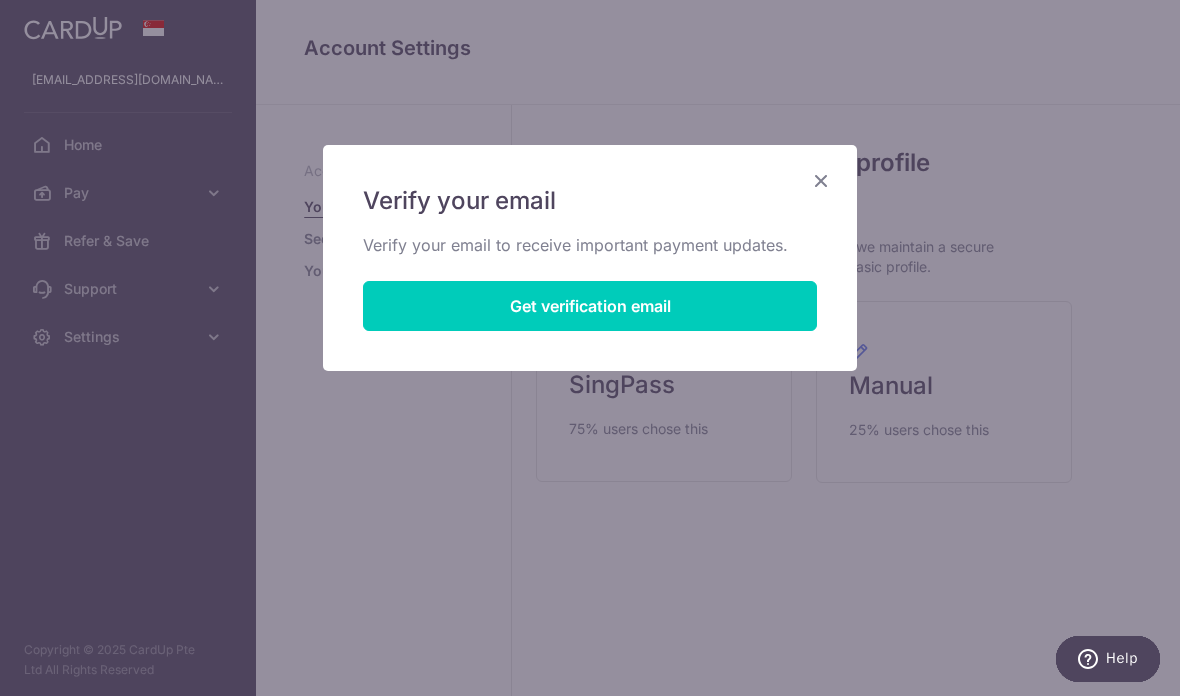 click at bounding box center [821, 180] 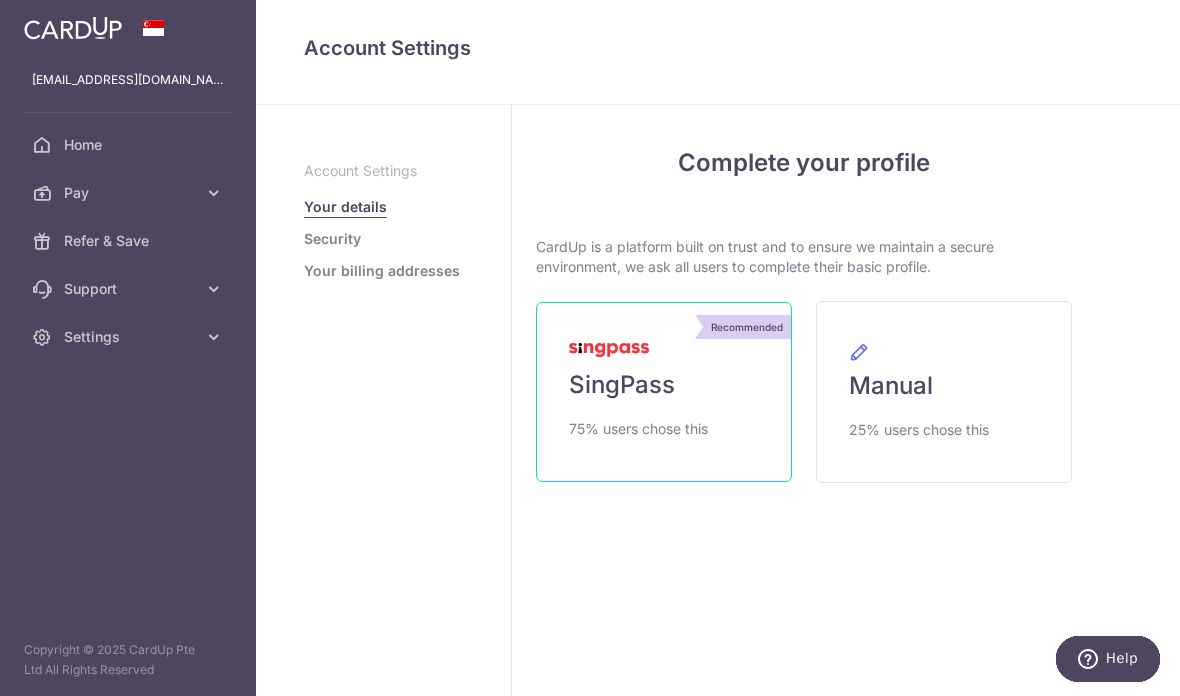 click on "Recommended
SingPass
75% users chose this" at bounding box center (664, 392) 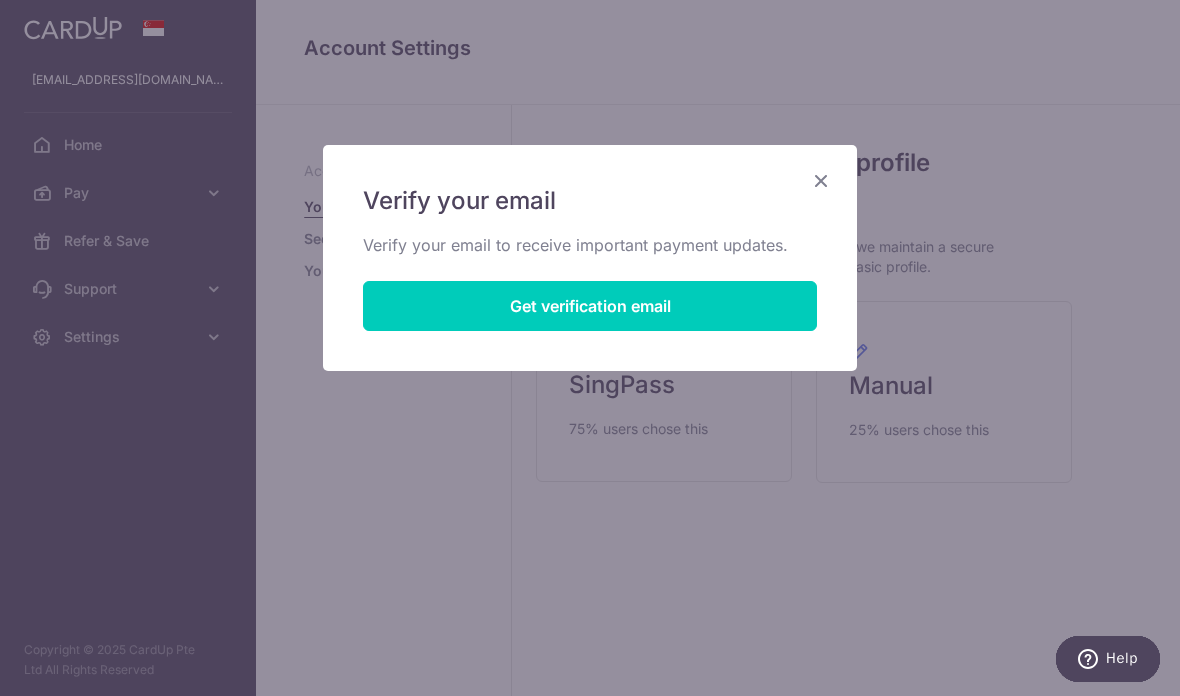 click at bounding box center (821, 180) 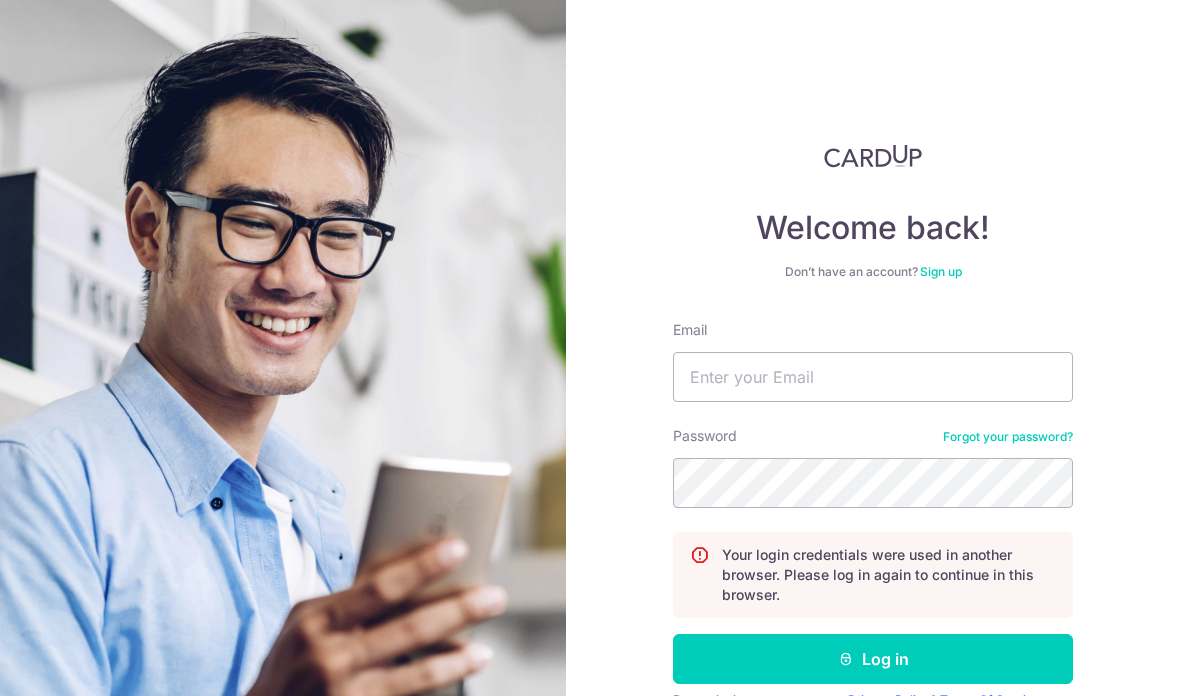 scroll, scrollTop: 0, scrollLeft: 0, axis: both 